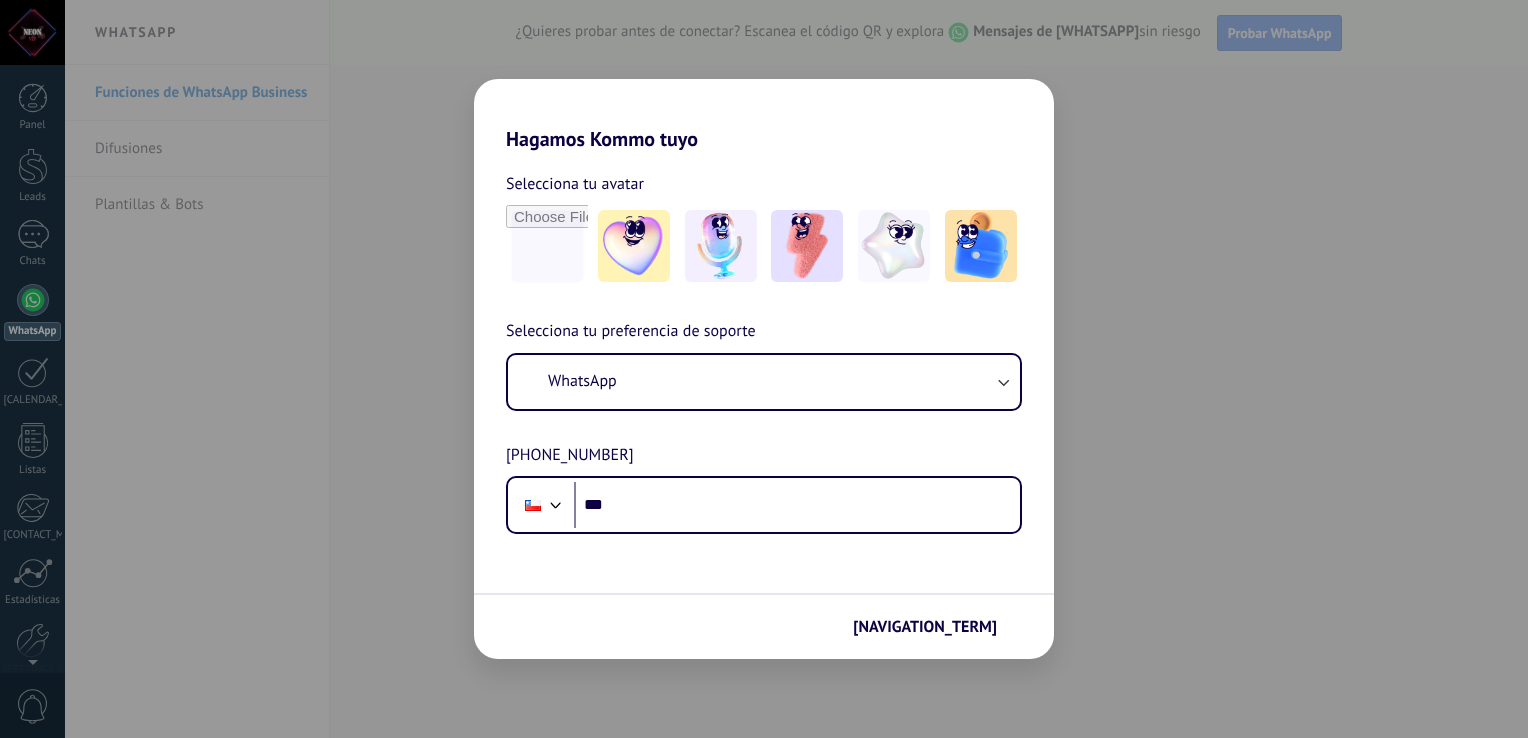 scroll, scrollTop: 0, scrollLeft: 0, axis: both 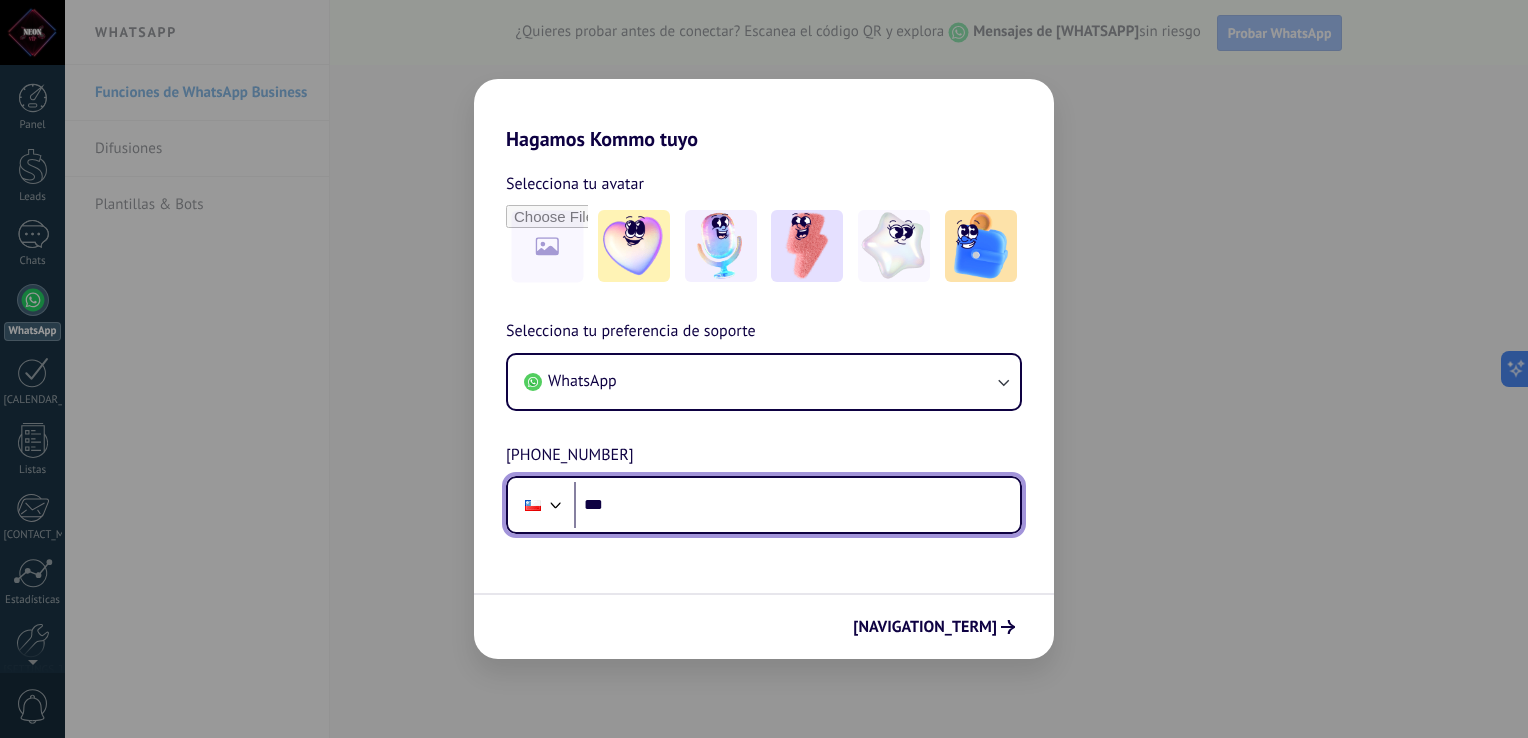 click on "***" at bounding box center (797, 505) 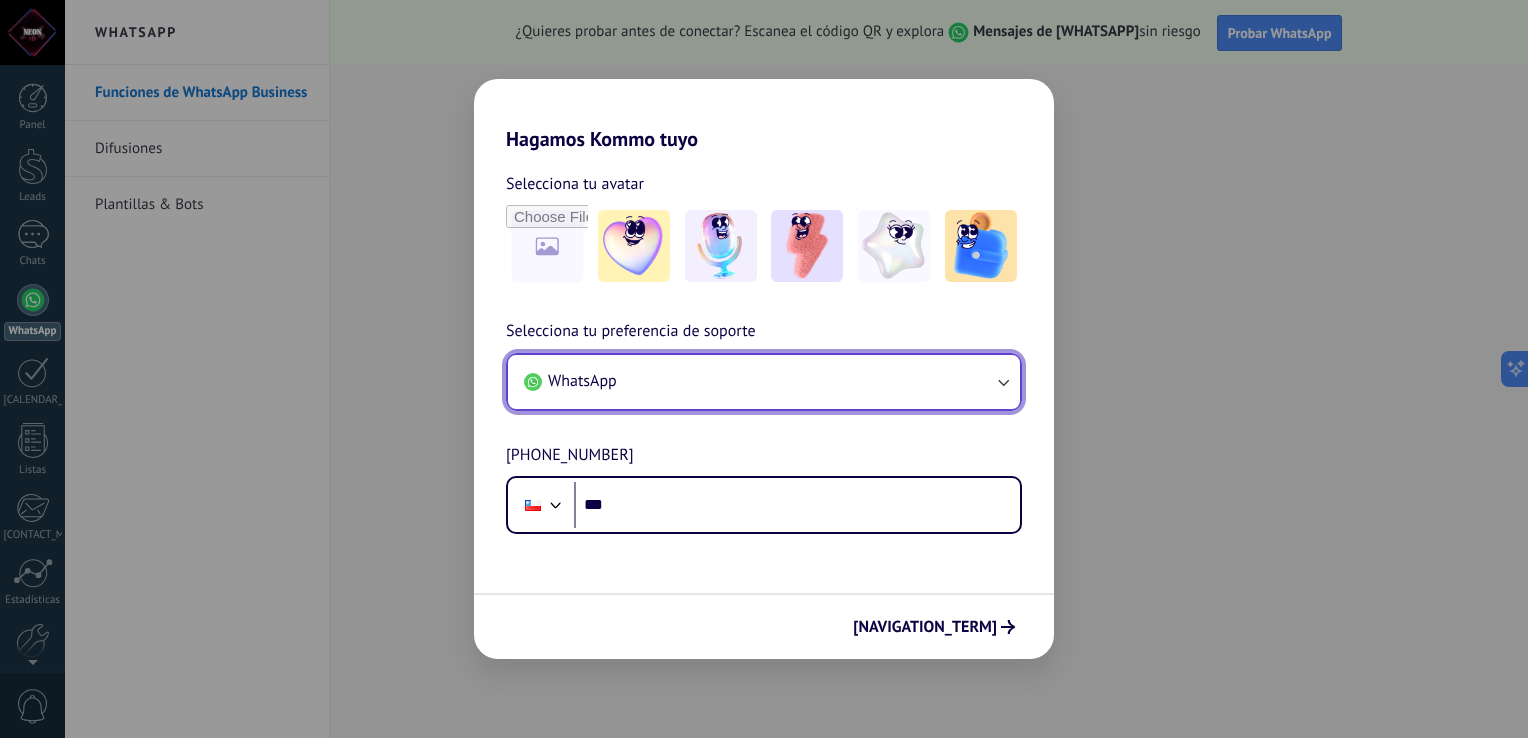 click on "WhatsApp" at bounding box center [764, 382] 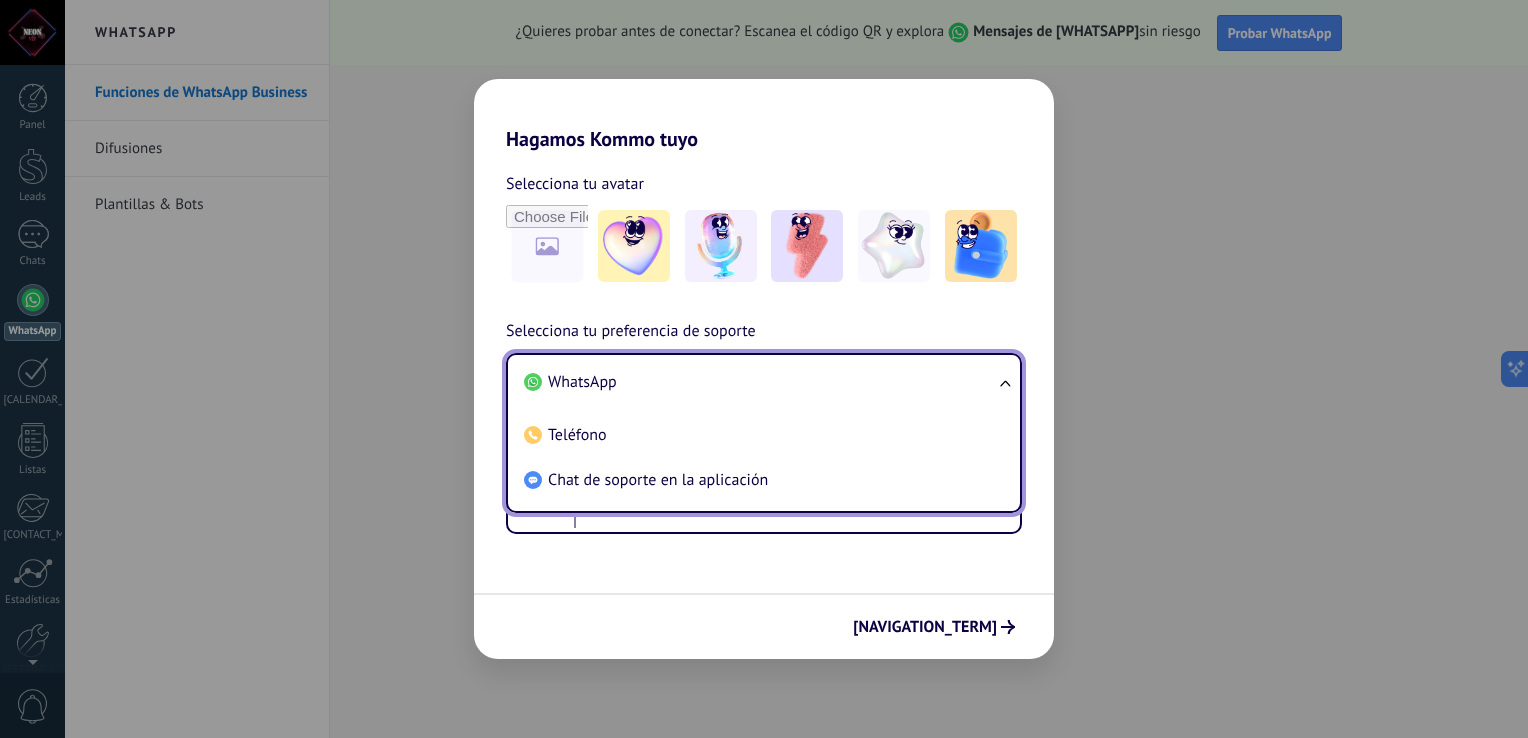 click on "WhatsApp" at bounding box center [760, 382] 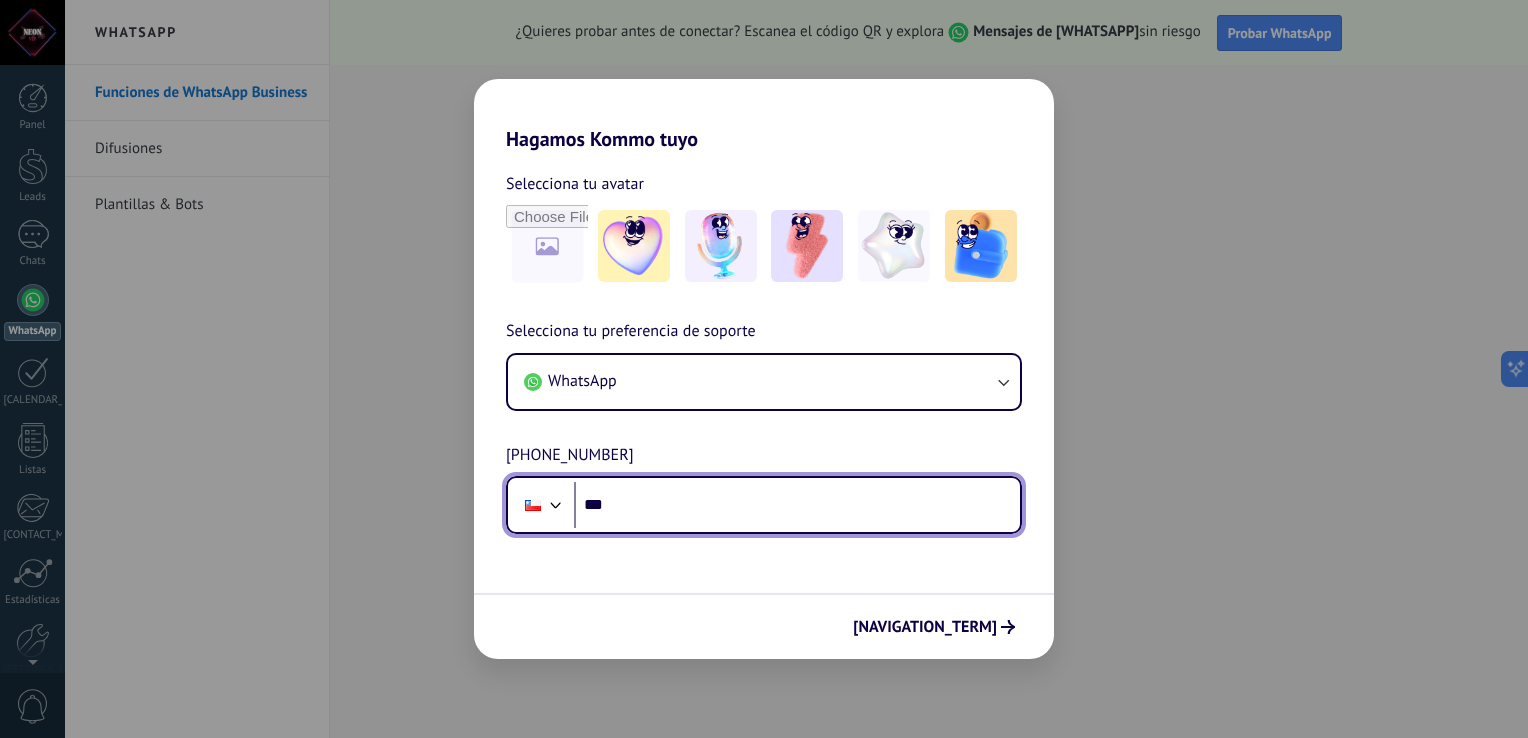 click on "***" at bounding box center [797, 505] 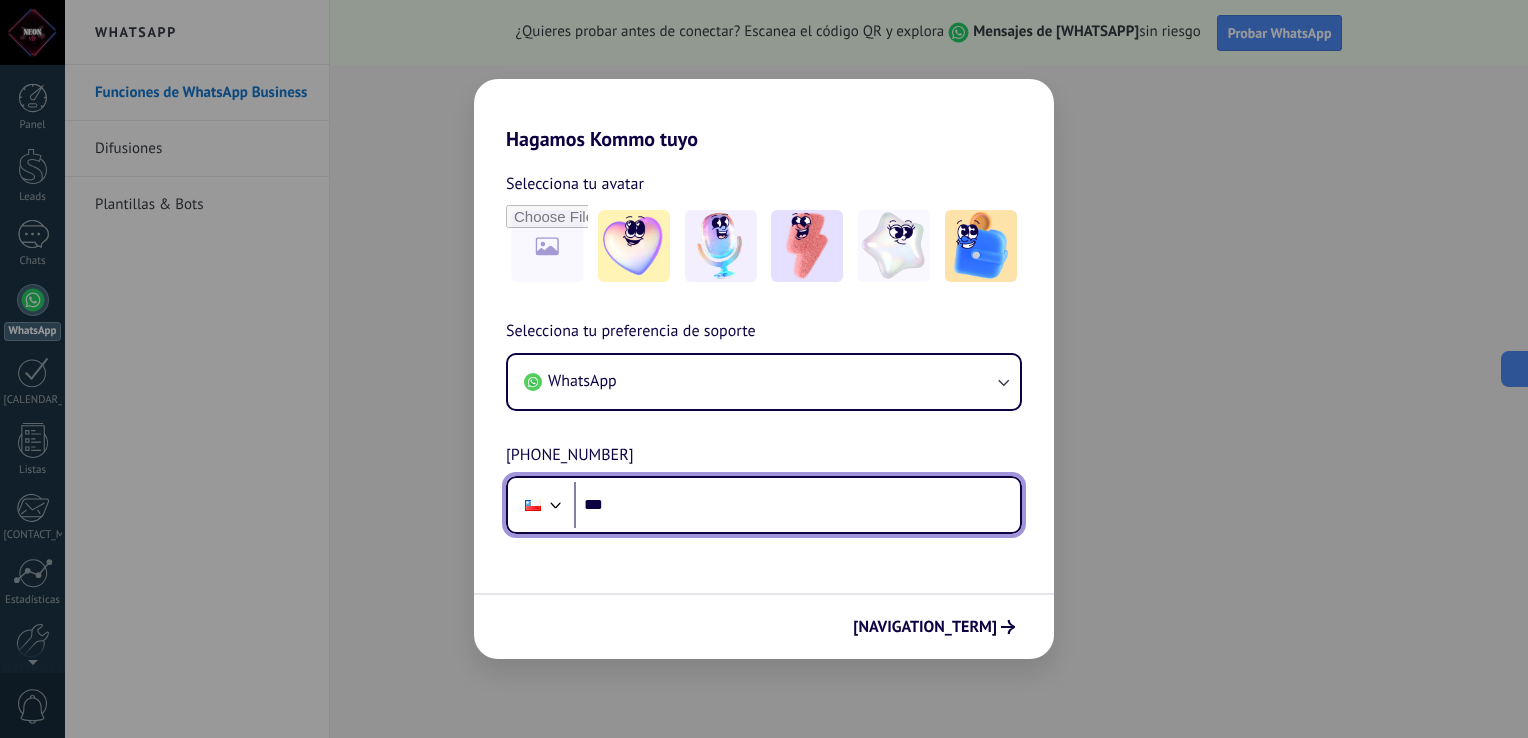 click at bounding box center (556, 503) 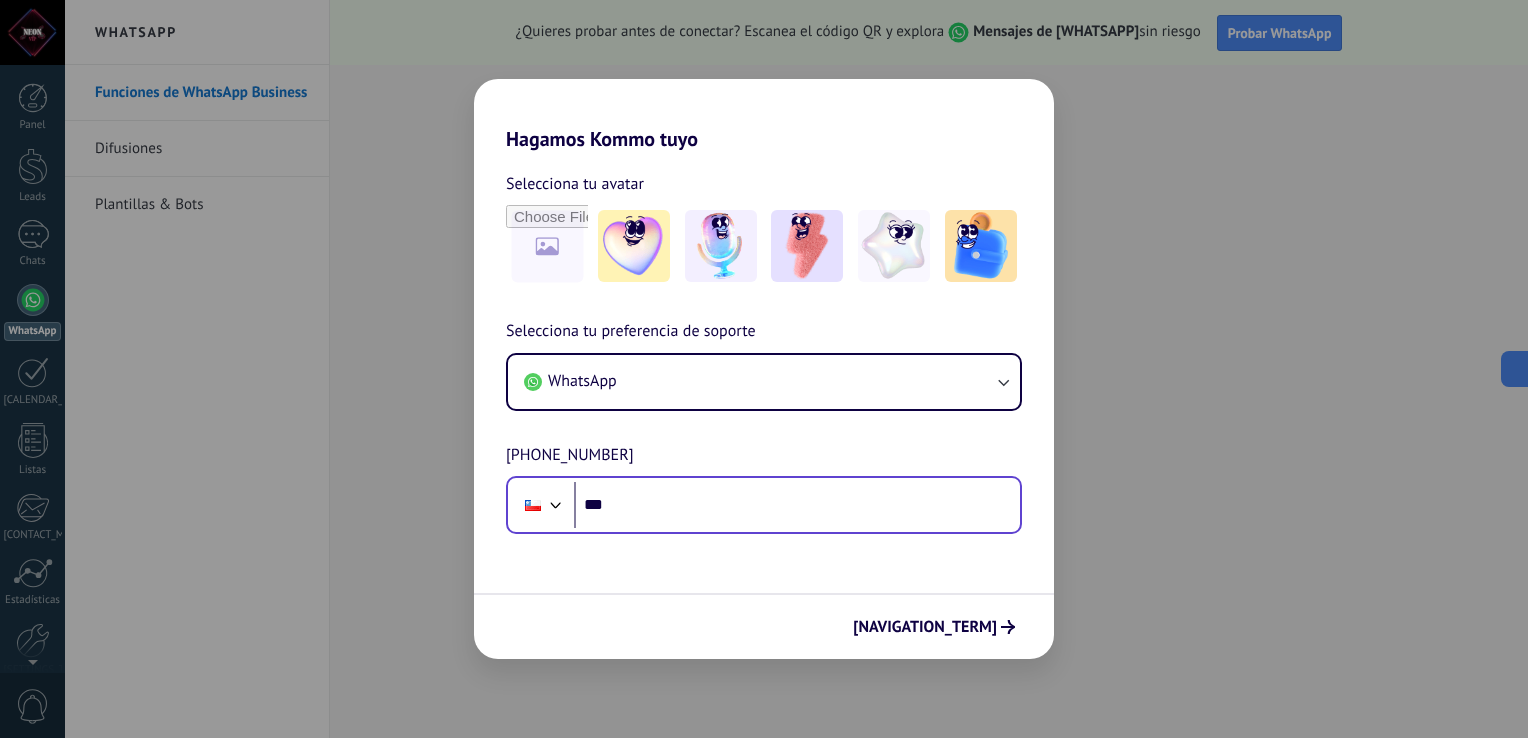 scroll, scrollTop: 26, scrollLeft: 0, axis: vertical 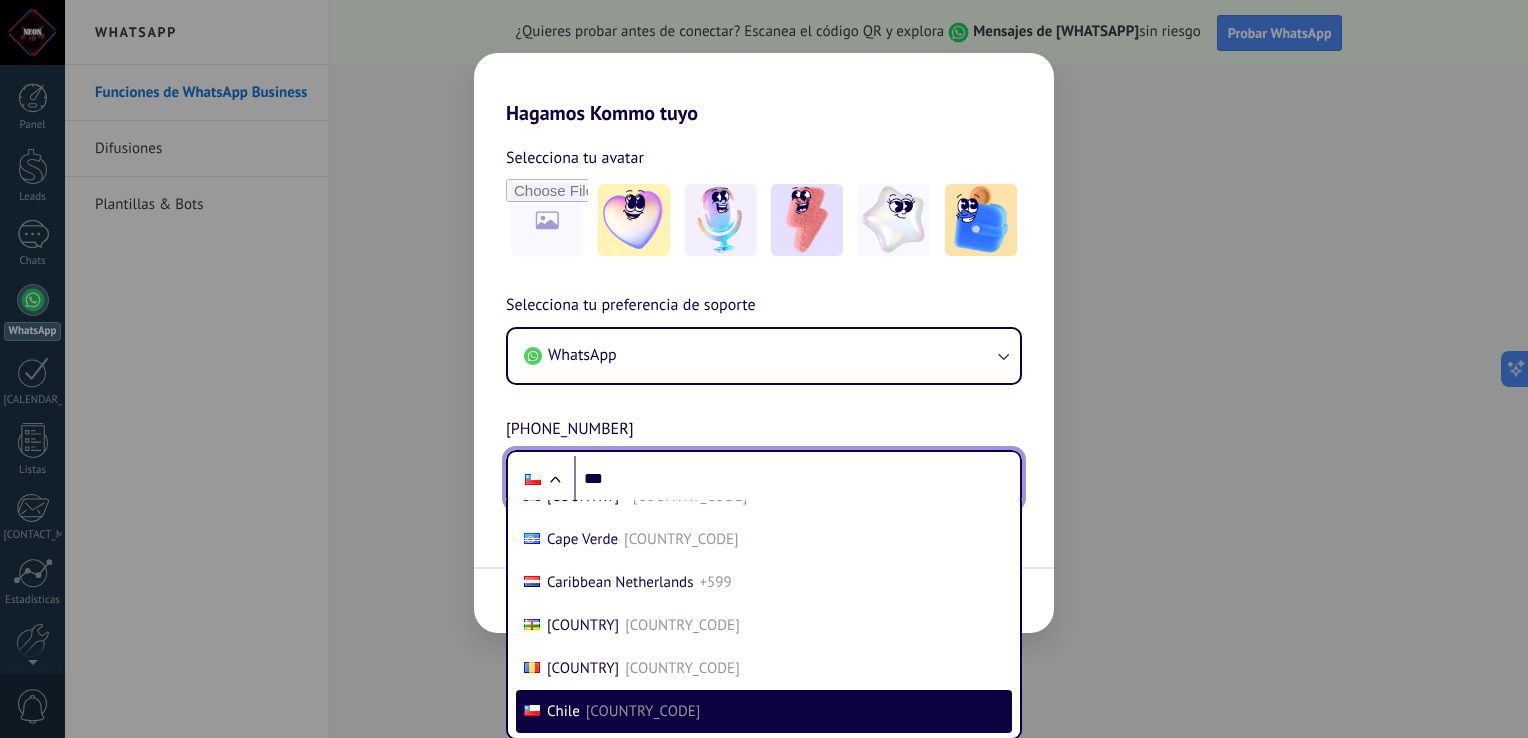 click on "Selecciona tu preferencia de soporte WhatsApp Número de teléfono Phone *** Afghanistan +93 Albania +355 Algeria +213 Andorra +376 Angola +244 Antigua and Barbuda +1268 Argentina +54 Armenia +374 Aruba +297 Australia +61 Austria +43 Azerbaijan +994 Bahamas +1242 Bahrain +973 Bangladesh +880 Barbados +1246 Belarus +375 Belgium +32 Belize +501 Benin +229 Bhutan +975 Bolivia +591 Bosnia and Herzegovina +387 Botswana +267 Brazil +55 British Indian Ocean Territory +246 Brunei +673 Bulgaria +359 Burkina Faso +226 Burundi +257 Cambodia +855 Cameroon +237 Canada +1 Cape Verde +238 Caribbean Netherlands +599 Central African Republic +236 Chad +235 Chile +56 China +86 Colombia +57 Comoros +269 Congo +243 Congo +242 Costa Rica +506 Côte d’Ivoire +225 Croatia +385 Cuba +53 Curaçao +599 Cyprus +357 Czech Republic +420 Denmark +45 Djibouti +253 Dominica +1767 Dominican Republic +1 Ecuador +593 Egypt +20 El Salvador +503 Equatorial Guinea +240 Eritrea +291 Estonia +372 Ethiopia +251 Fiji +679 Finland +358 France +33 +[PHONE]" at bounding box center [764, 400] 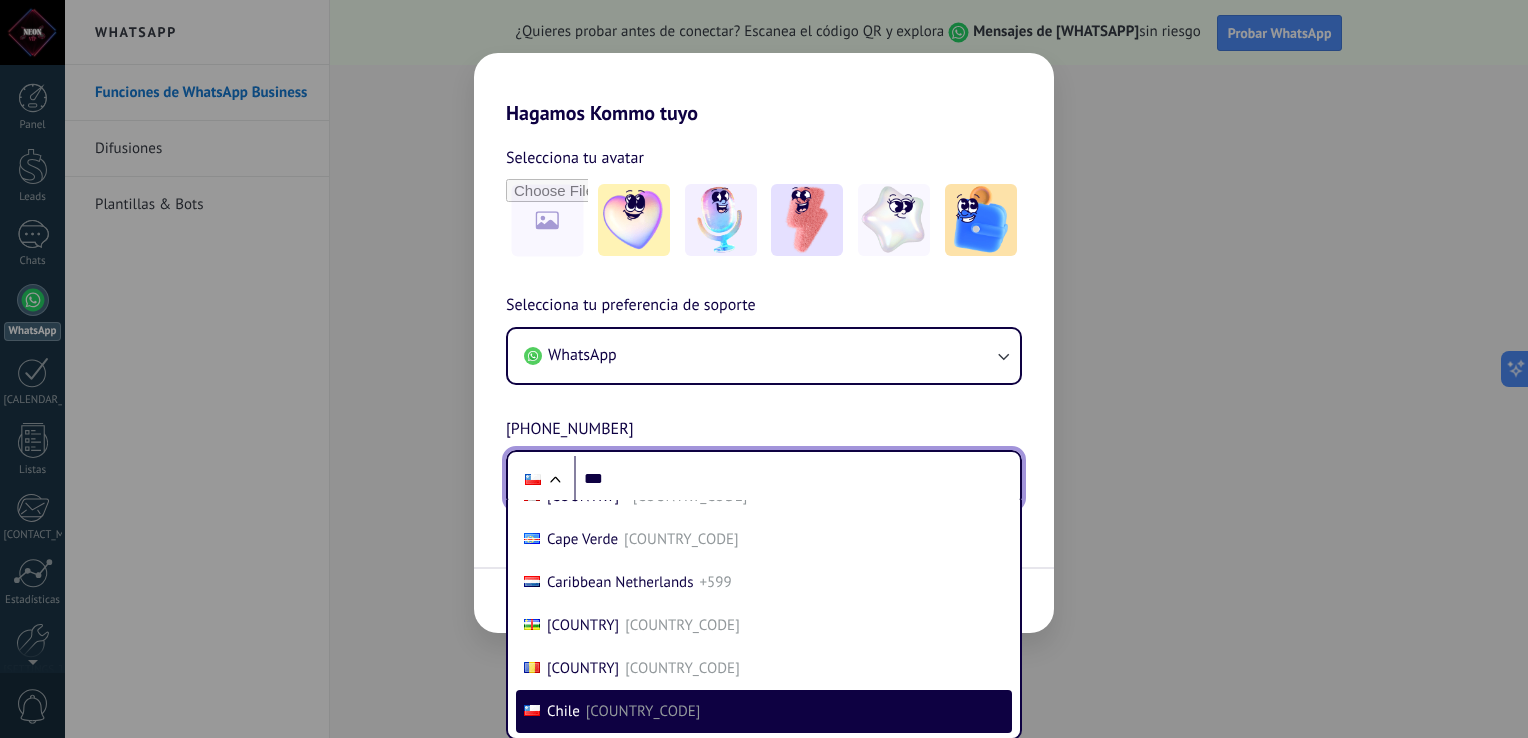 scroll, scrollTop: 0, scrollLeft: 0, axis: both 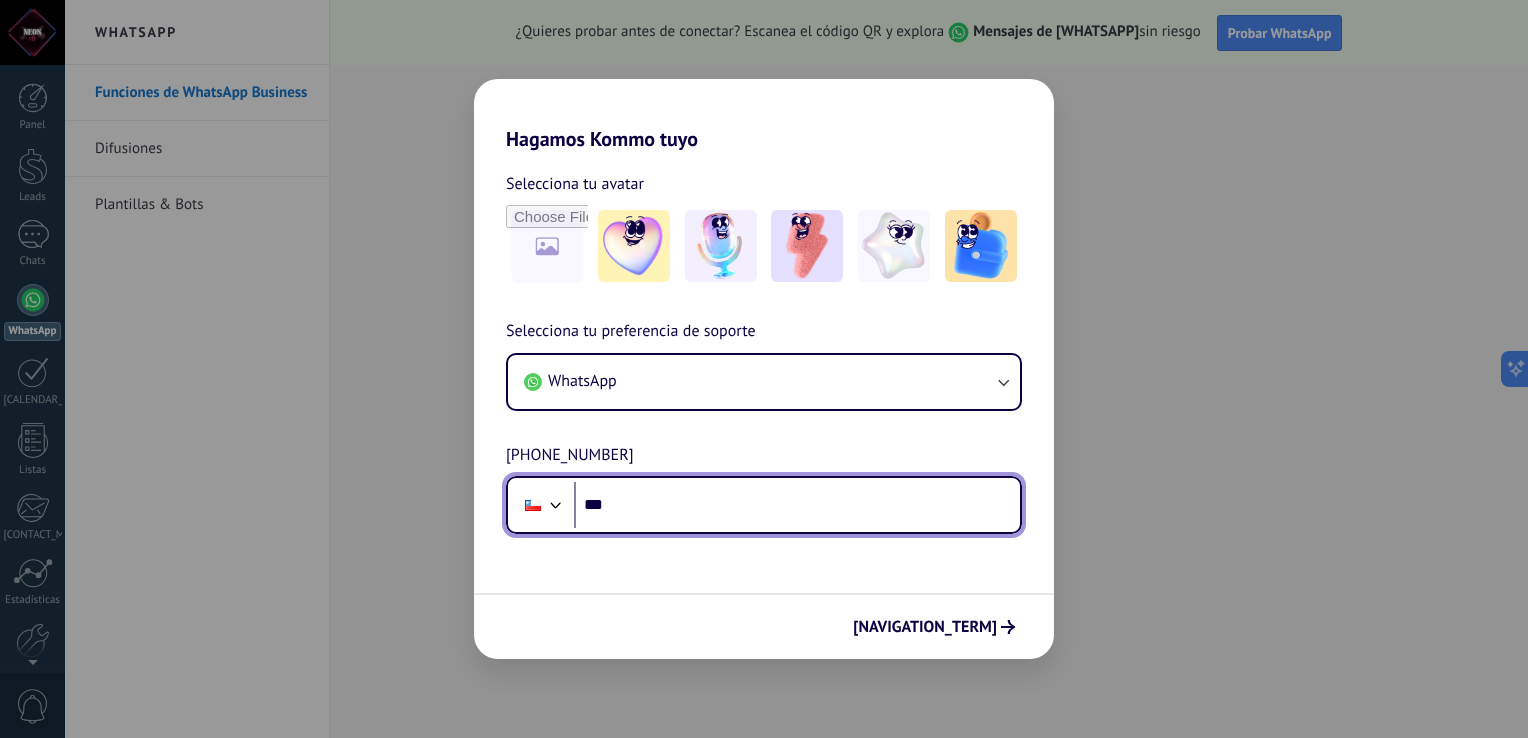 click at bounding box center (556, 503) 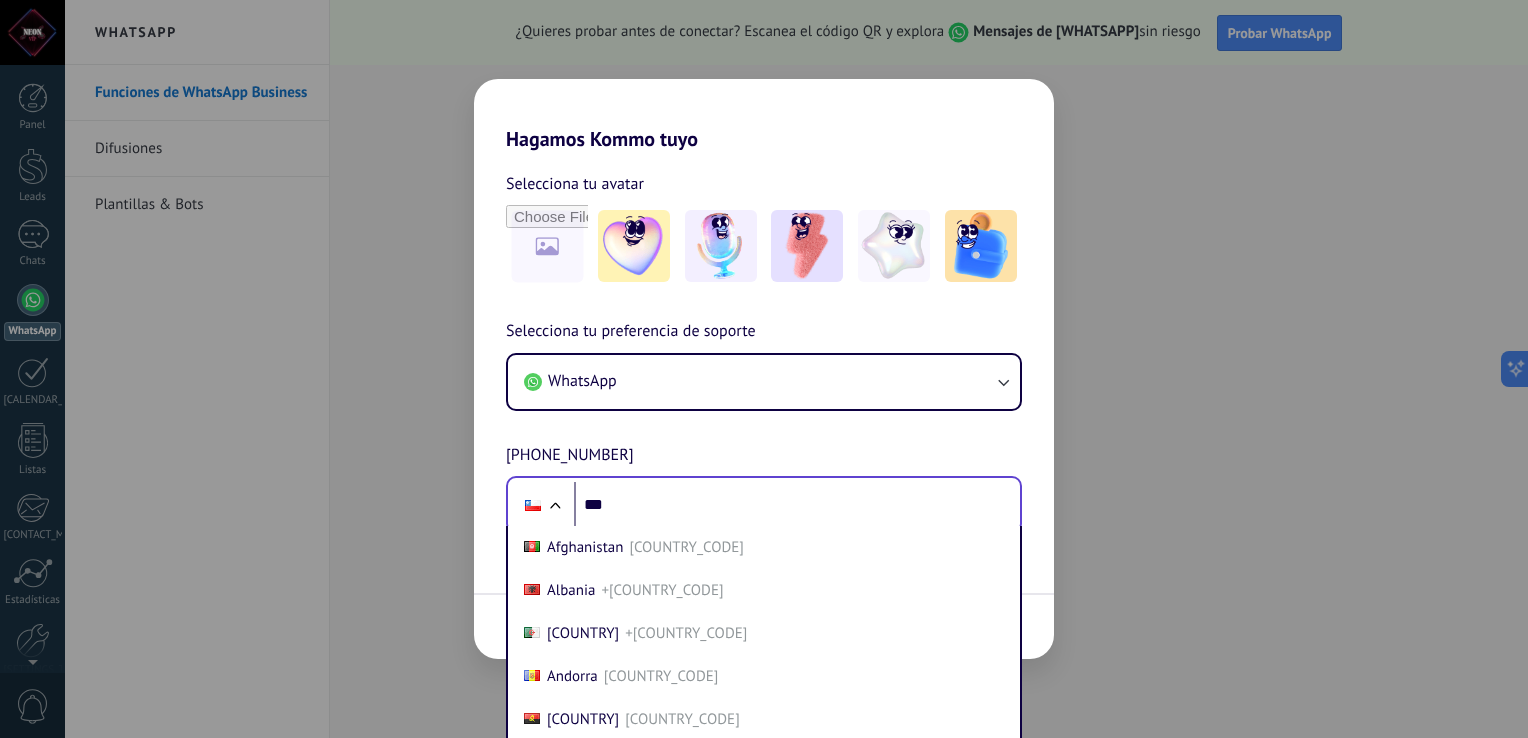scroll, scrollTop: 26, scrollLeft: 0, axis: vertical 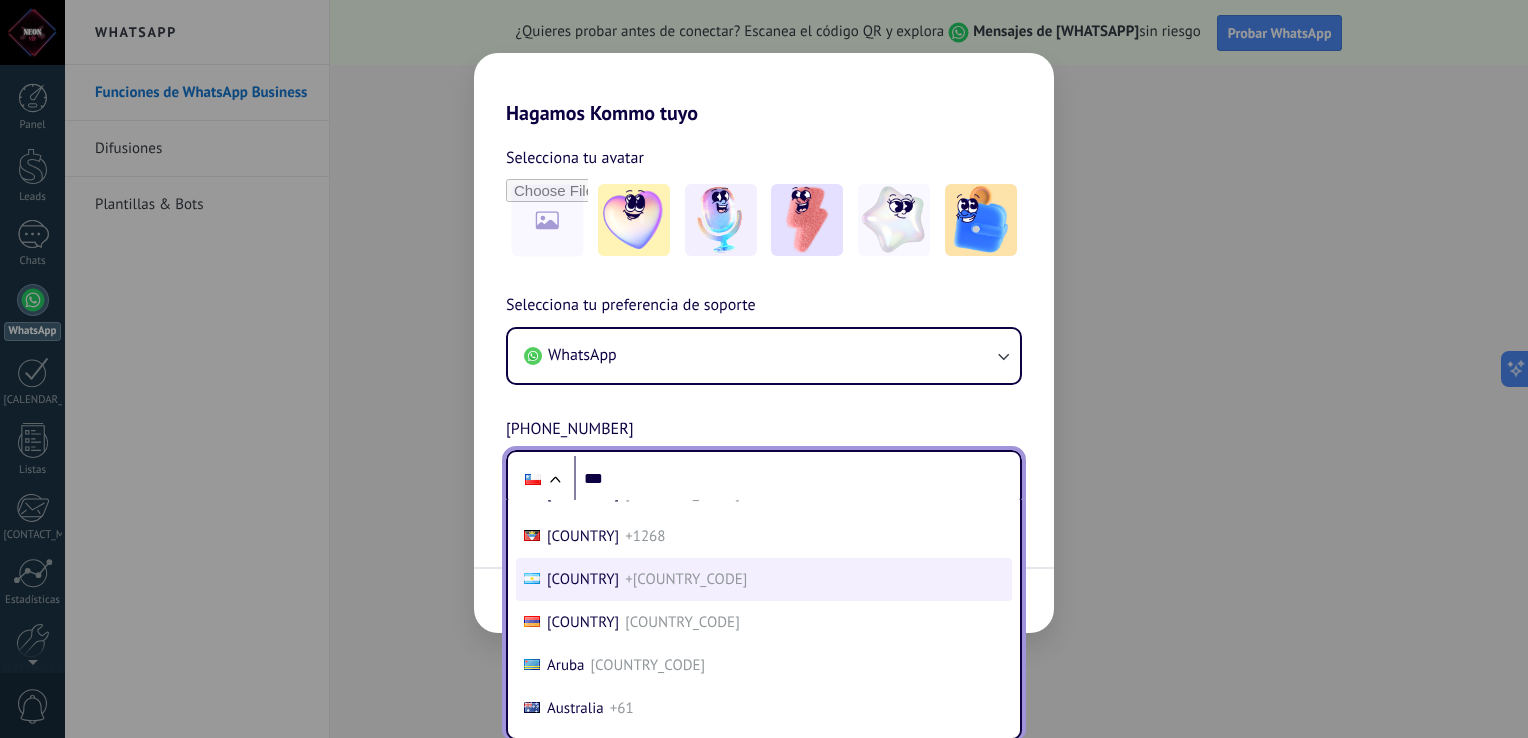 click on "[COUNTRY]" at bounding box center [585, 321] 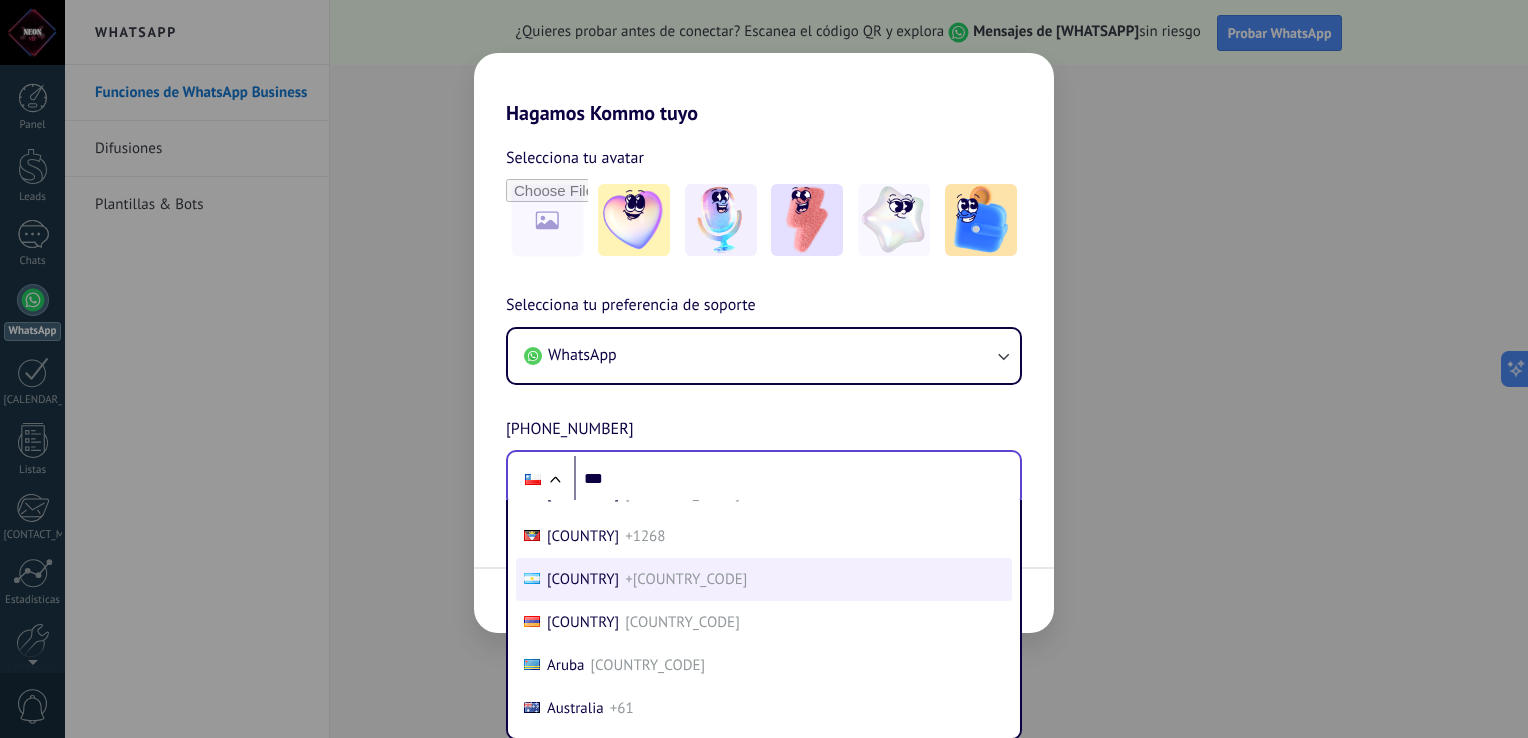 scroll, scrollTop: 0, scrollLeft: 0, axis: both 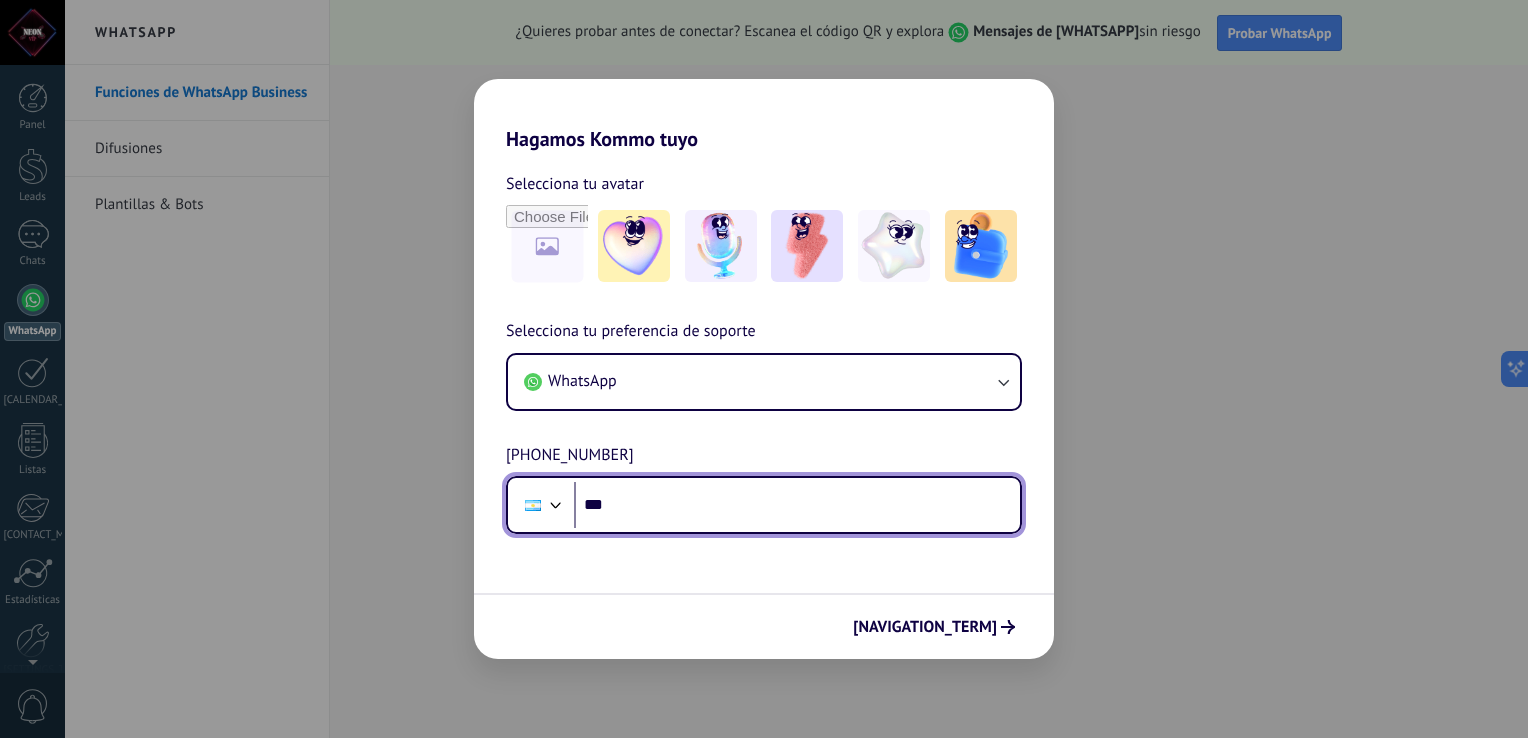 click on "***" at bounding box center (797, 505) 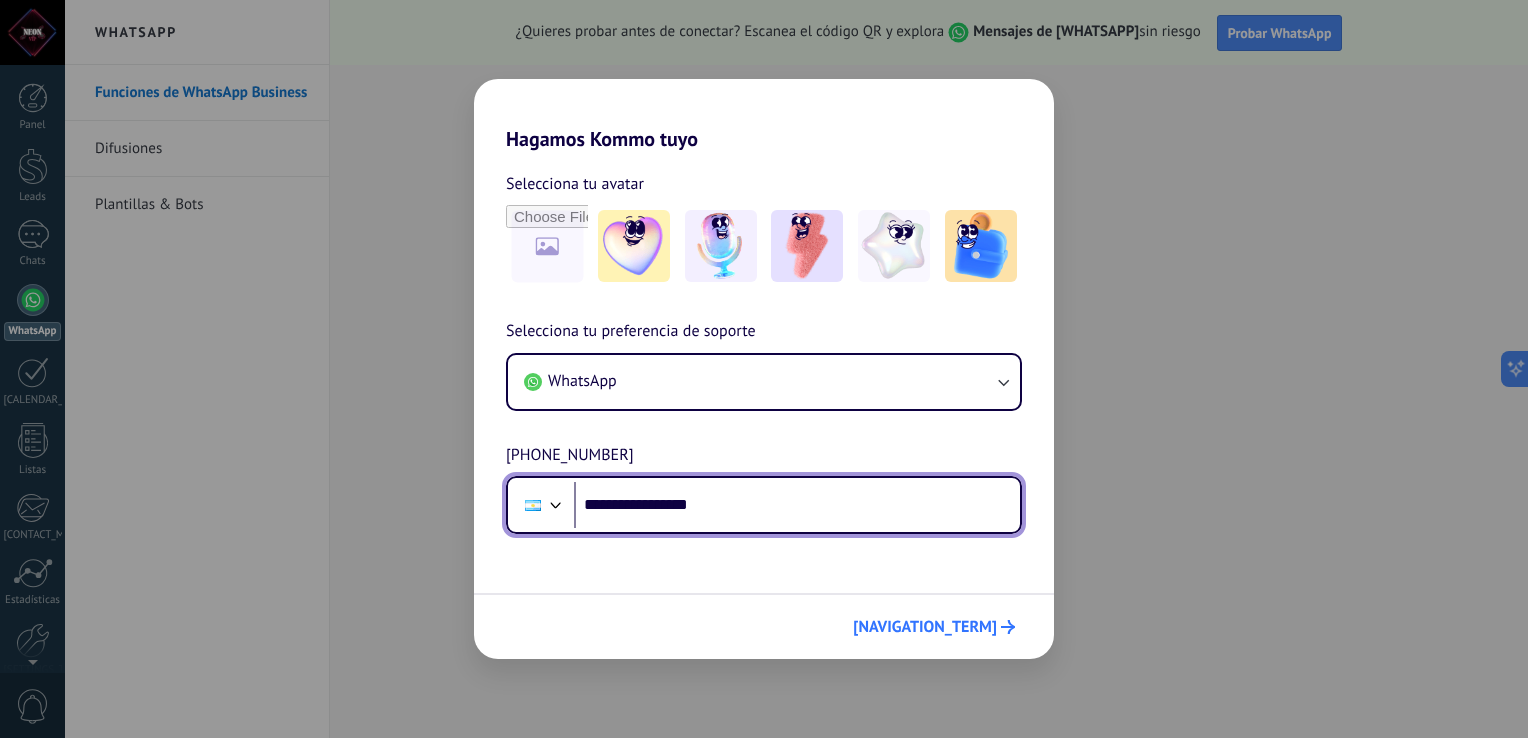 type on "**********" 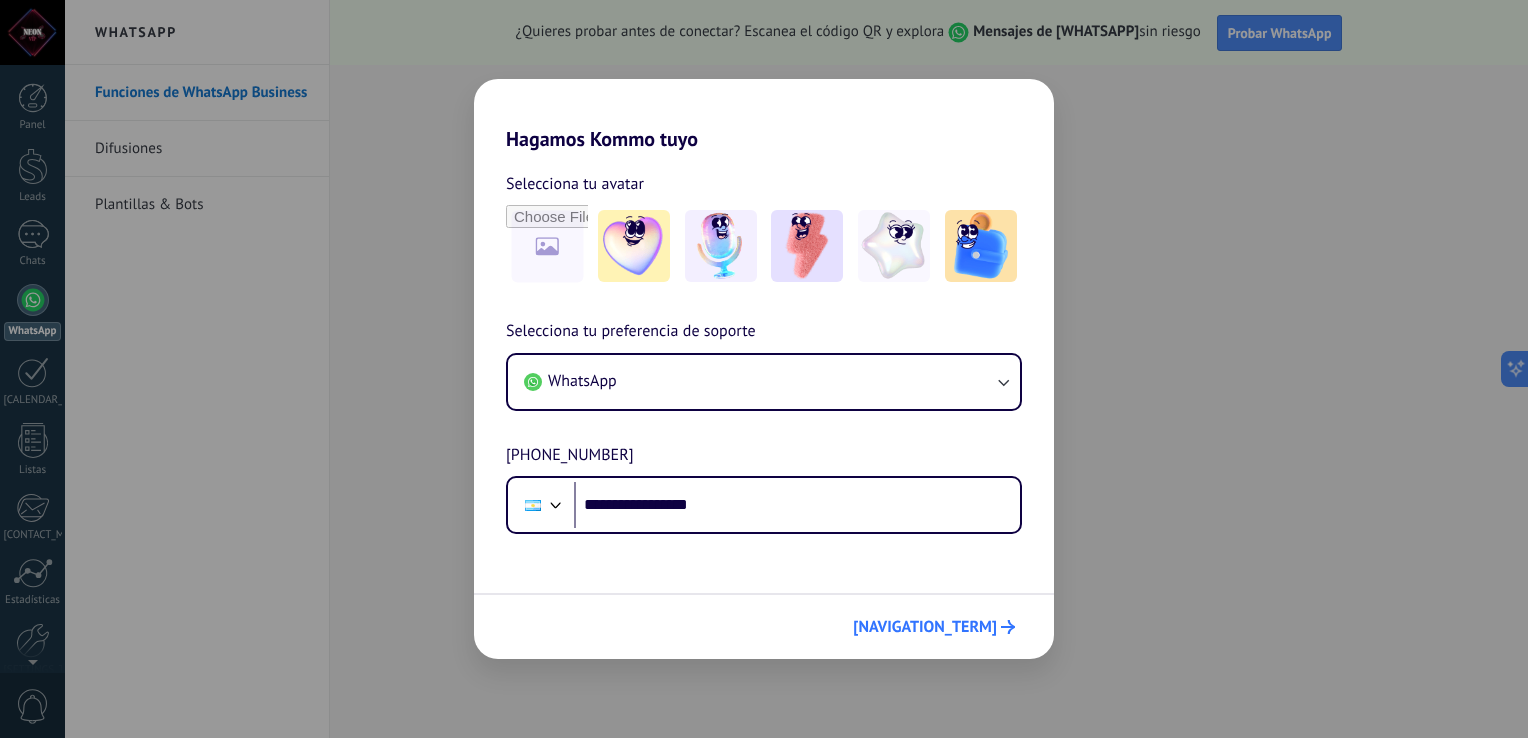 click on "[NAVIGATION_TERM]" at bounding box center [925, 627] 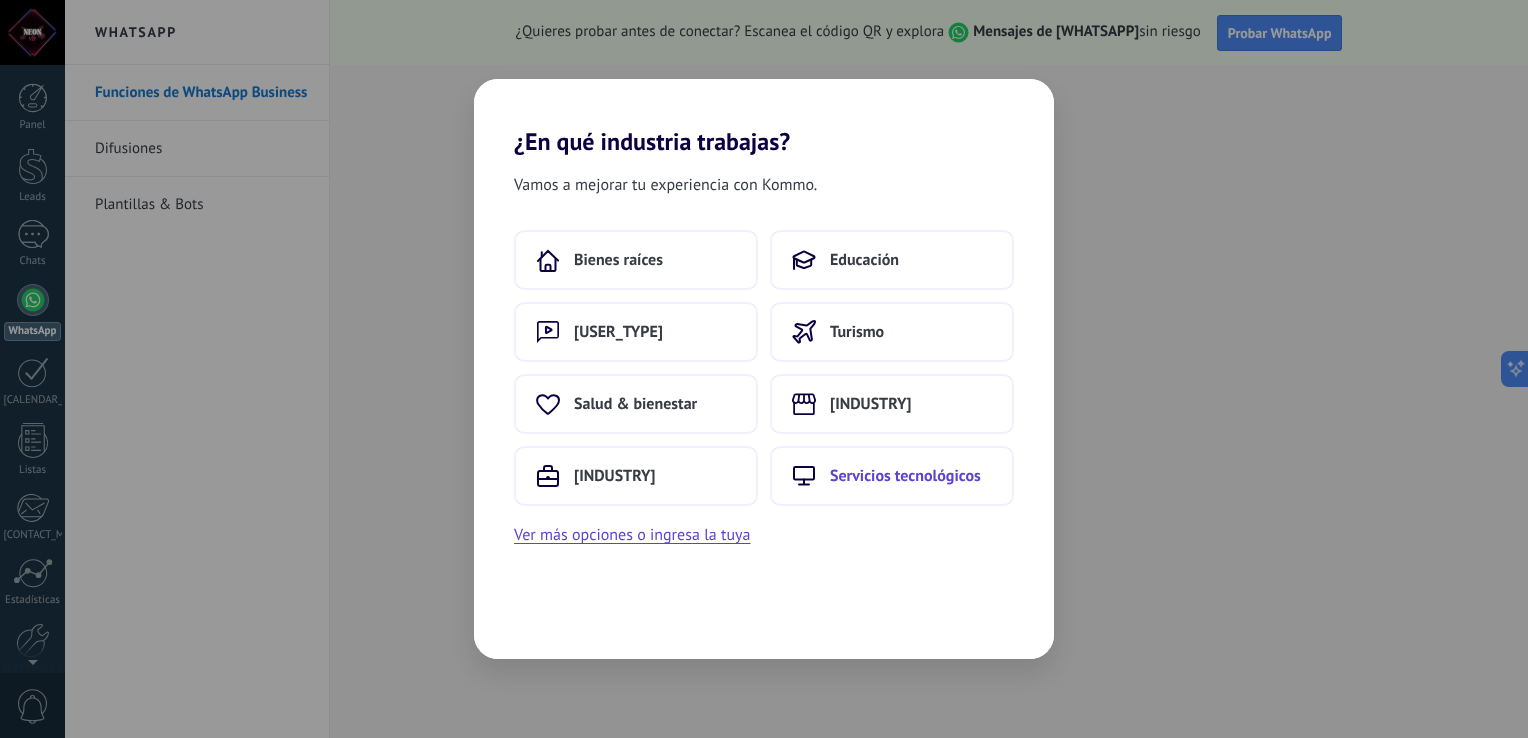 click on "Servicios tecnológicos" at bounding box center (892, 476) 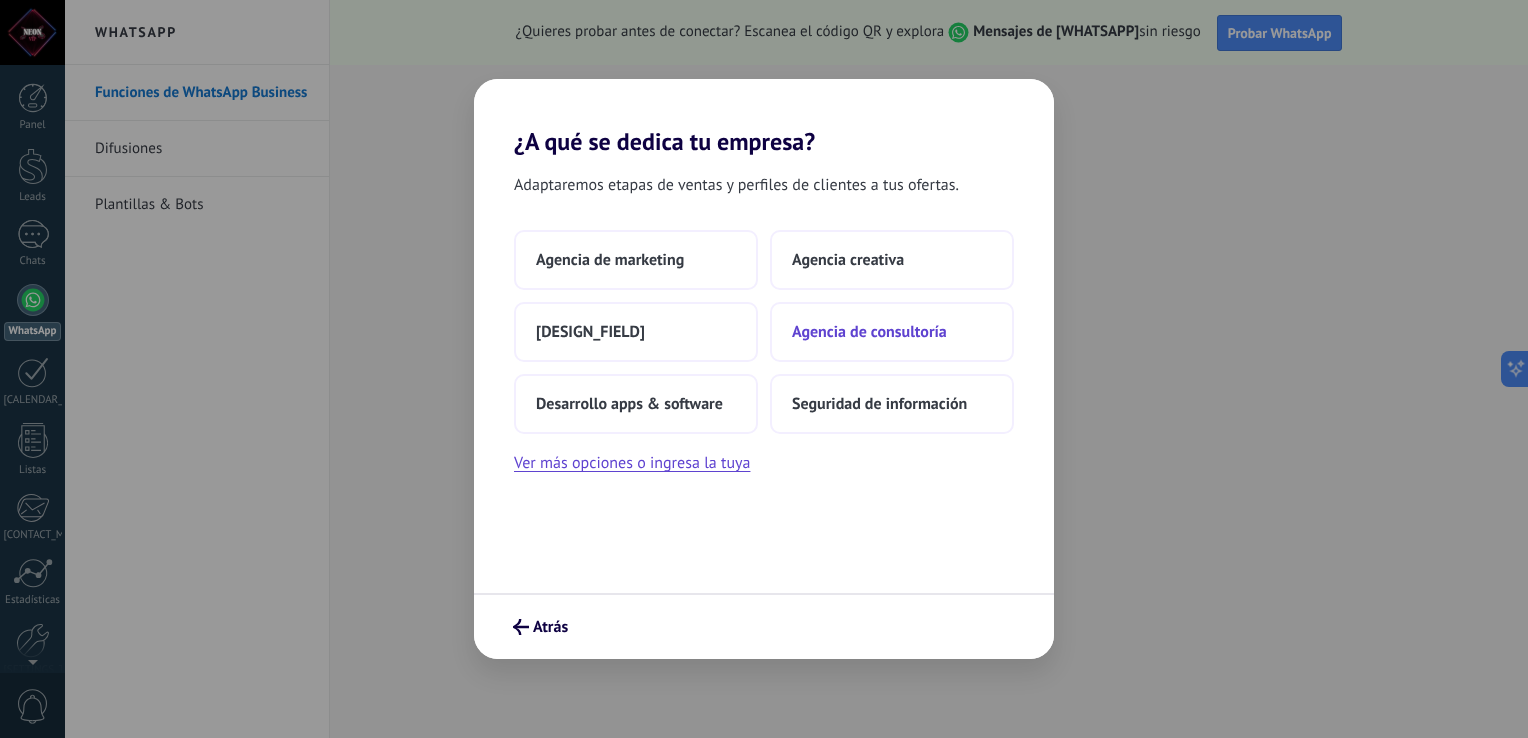 click on "Agencia de consultoría" at bounding box center [892, 332] 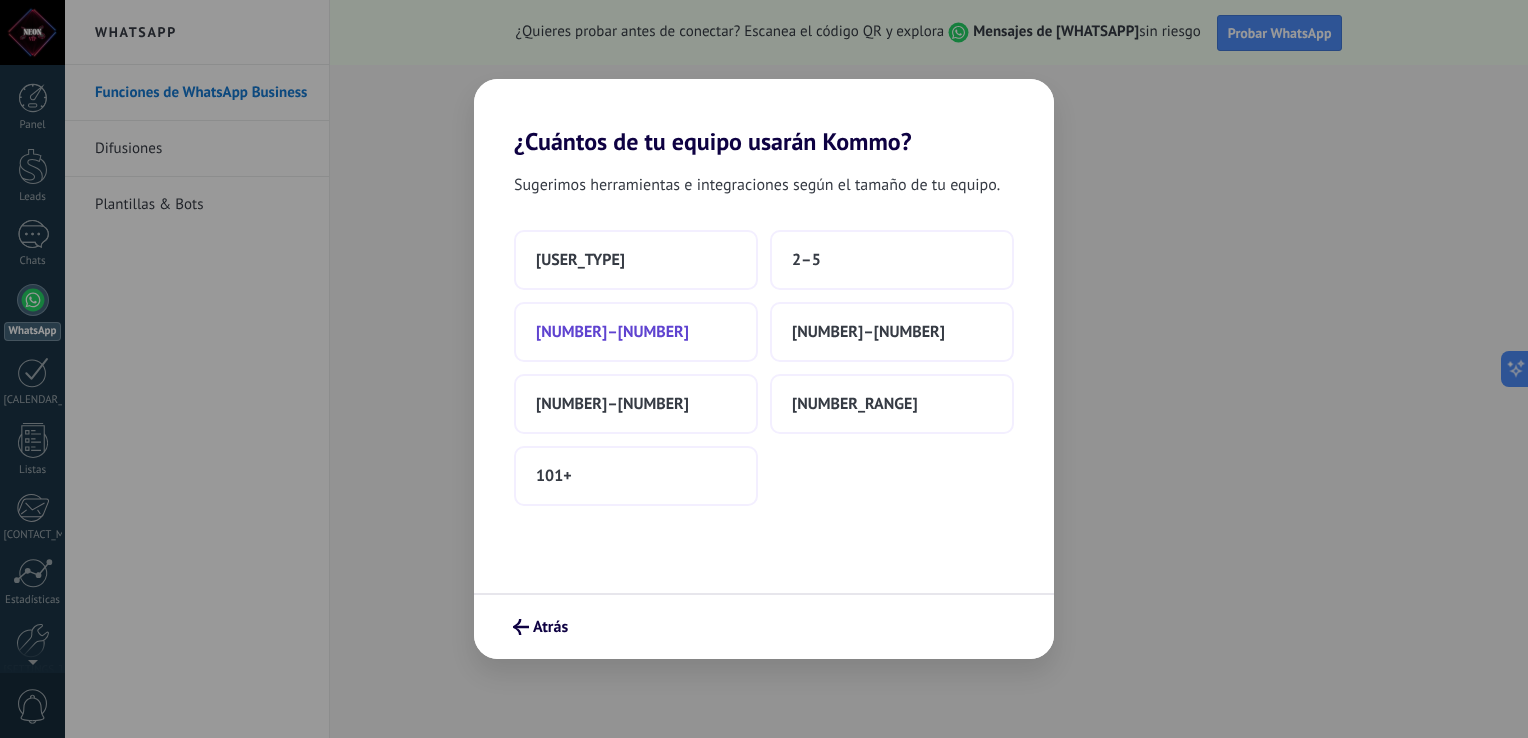 click on "[NUMBER]–[NUMBER]" at bounding box center (636, 332) 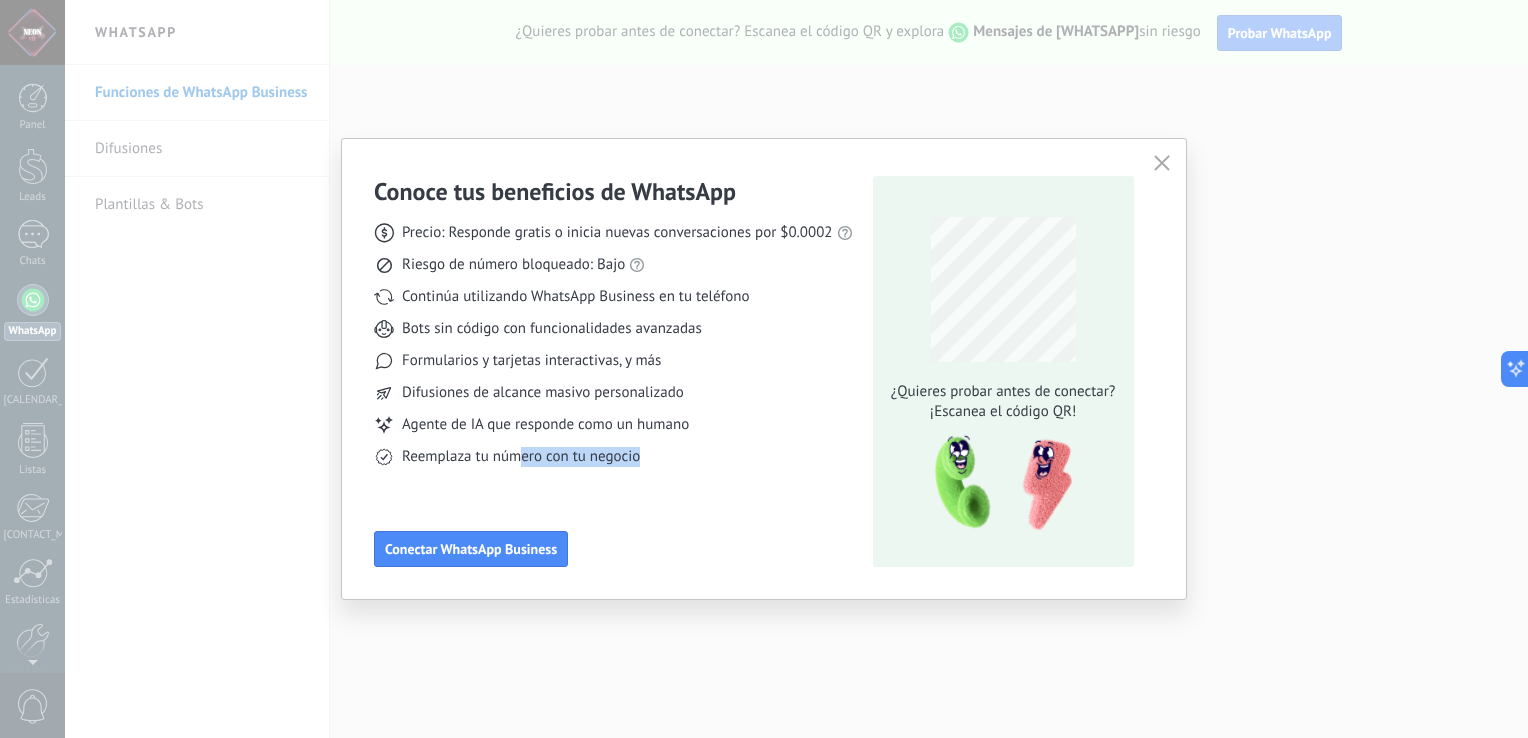 drag, startPoint x: 516, startPoint y: 454, endPoint x: 708, endPoint y: 475, distance: 193.14502 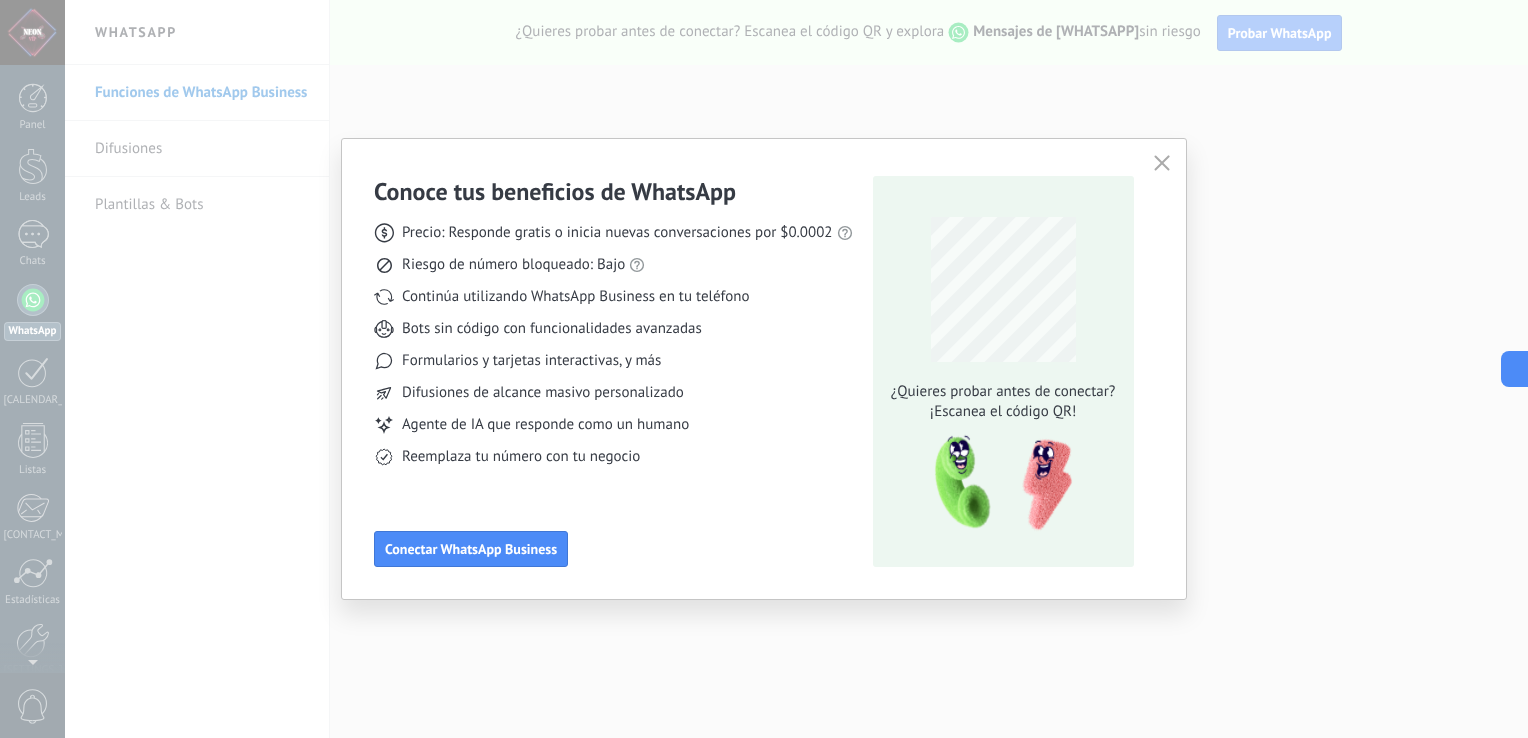 click on "Riesgo de número bloqueado: Bajo" at bounding box center [617, 233] 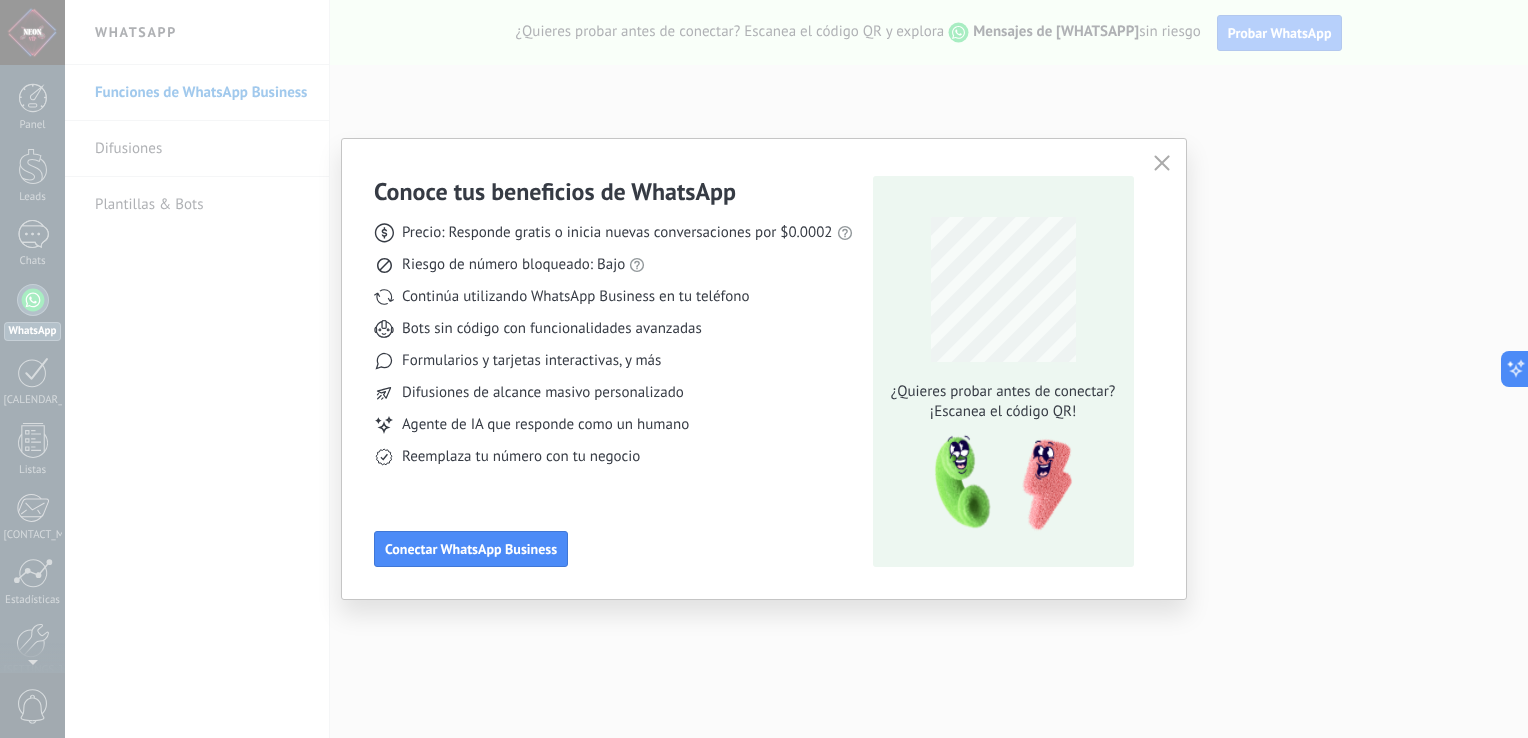 click on "Reemplaza tu número con tu negocio" at bounding box center [617, 233] 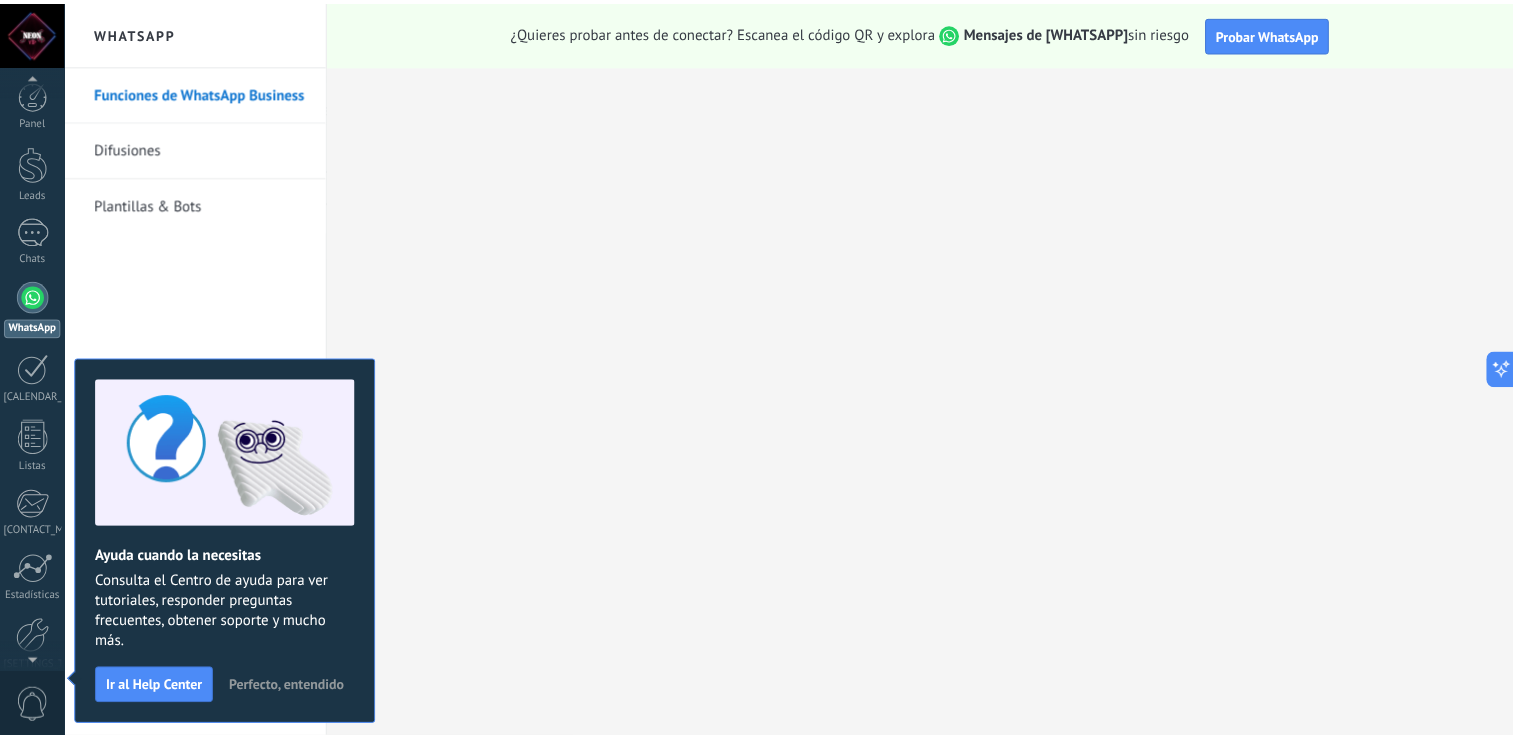 scroll, scrollTop: 0, scrollLeft: 0, axis: both 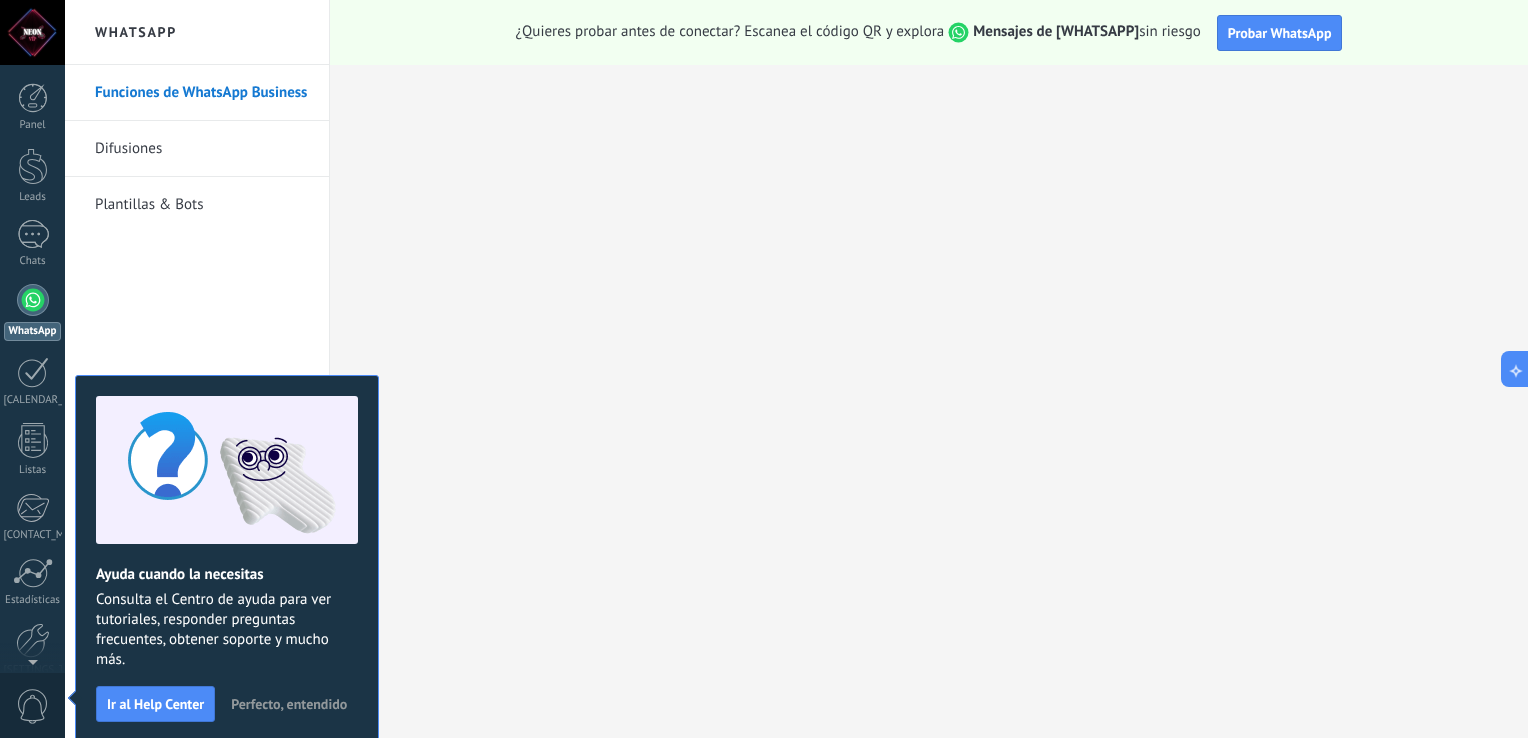 click at bounding box center [32, 32] 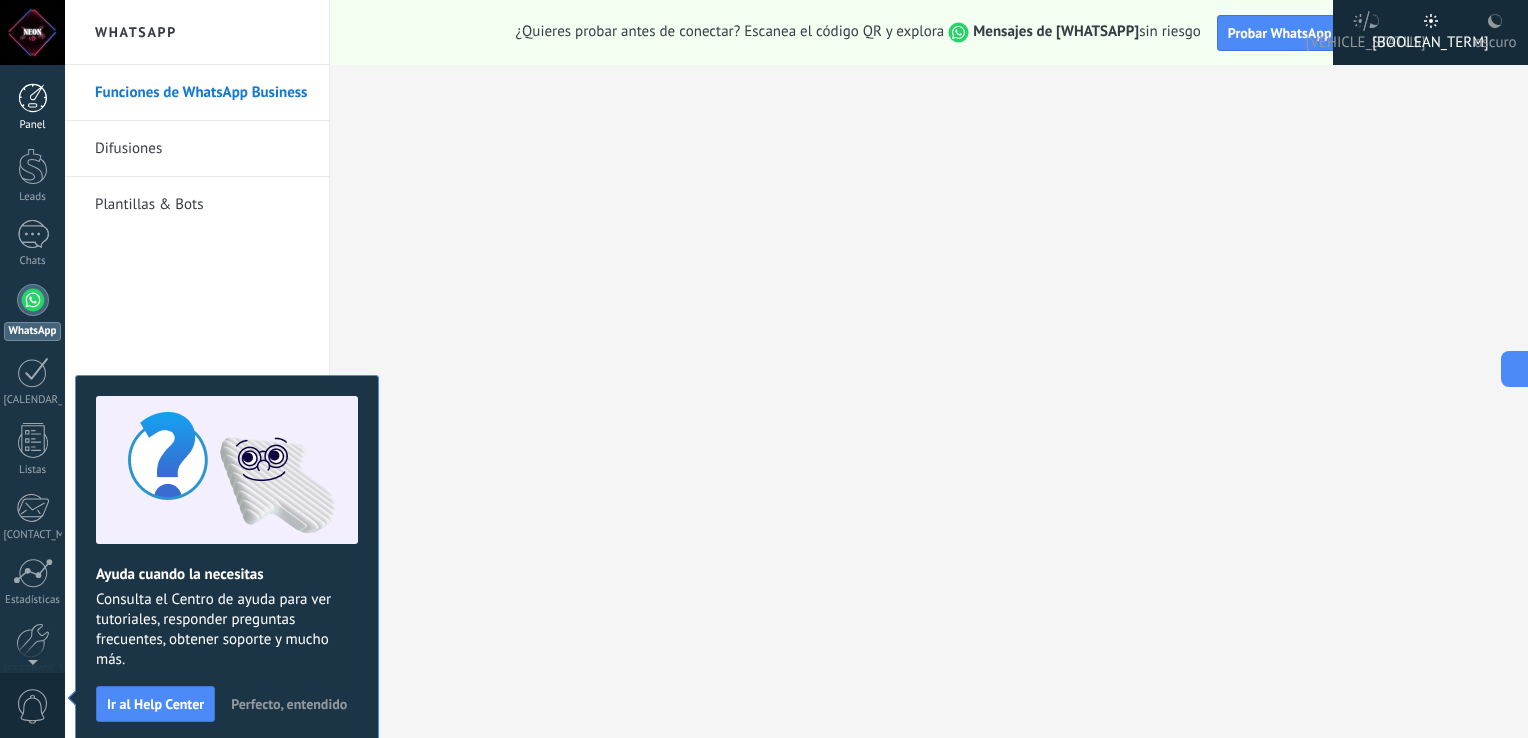 click on "Panel" at bounding box center (32, 107) 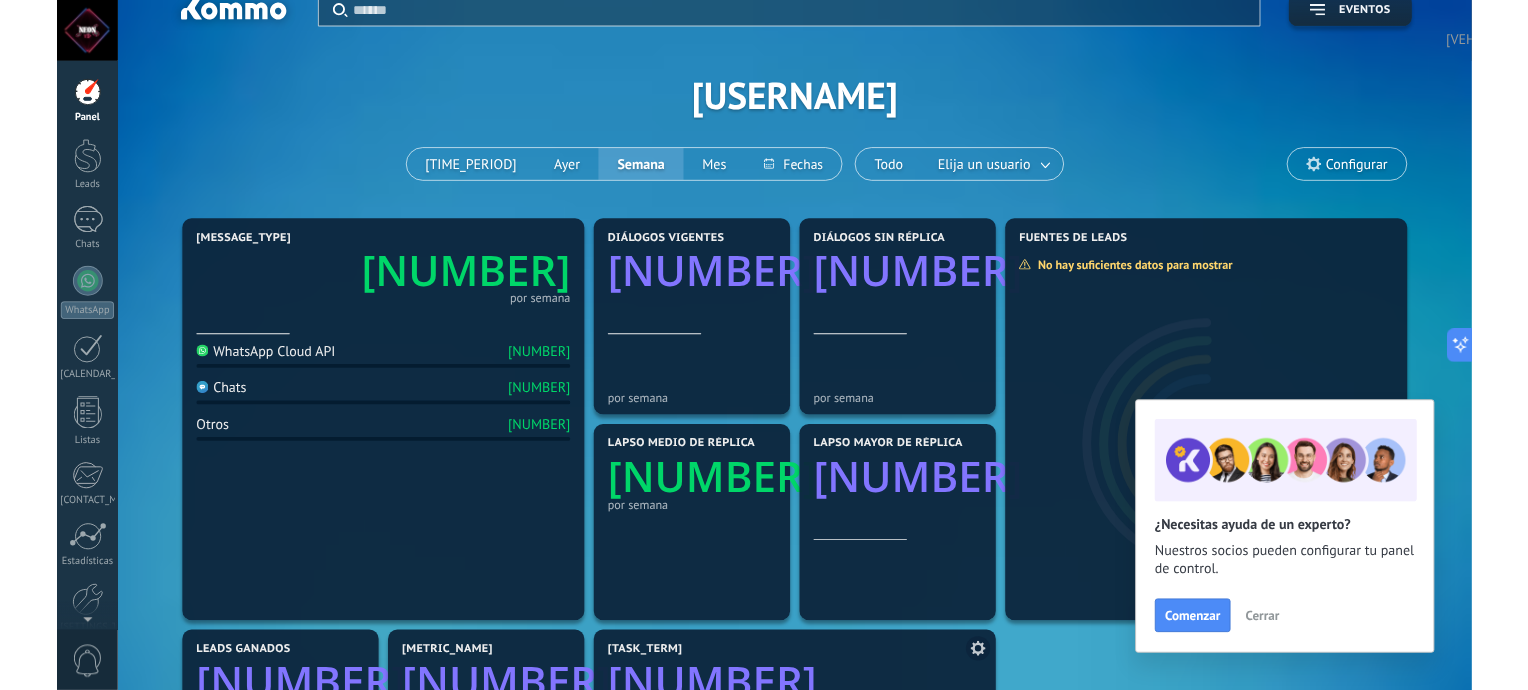scroll, scrollTop: 0, scrollLeft: 0, axis: both 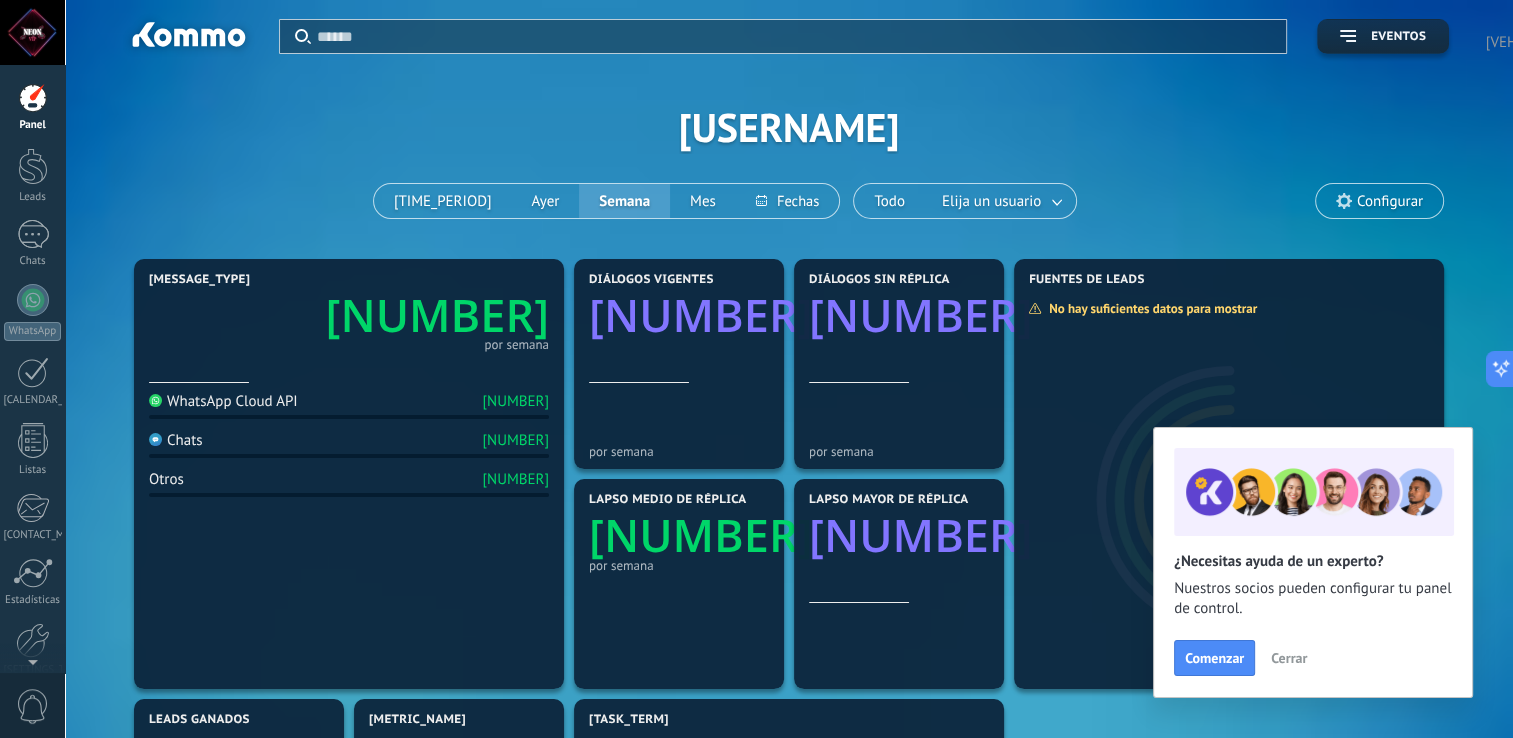 click on "Cerrar" at bounding box center [1289, 658] 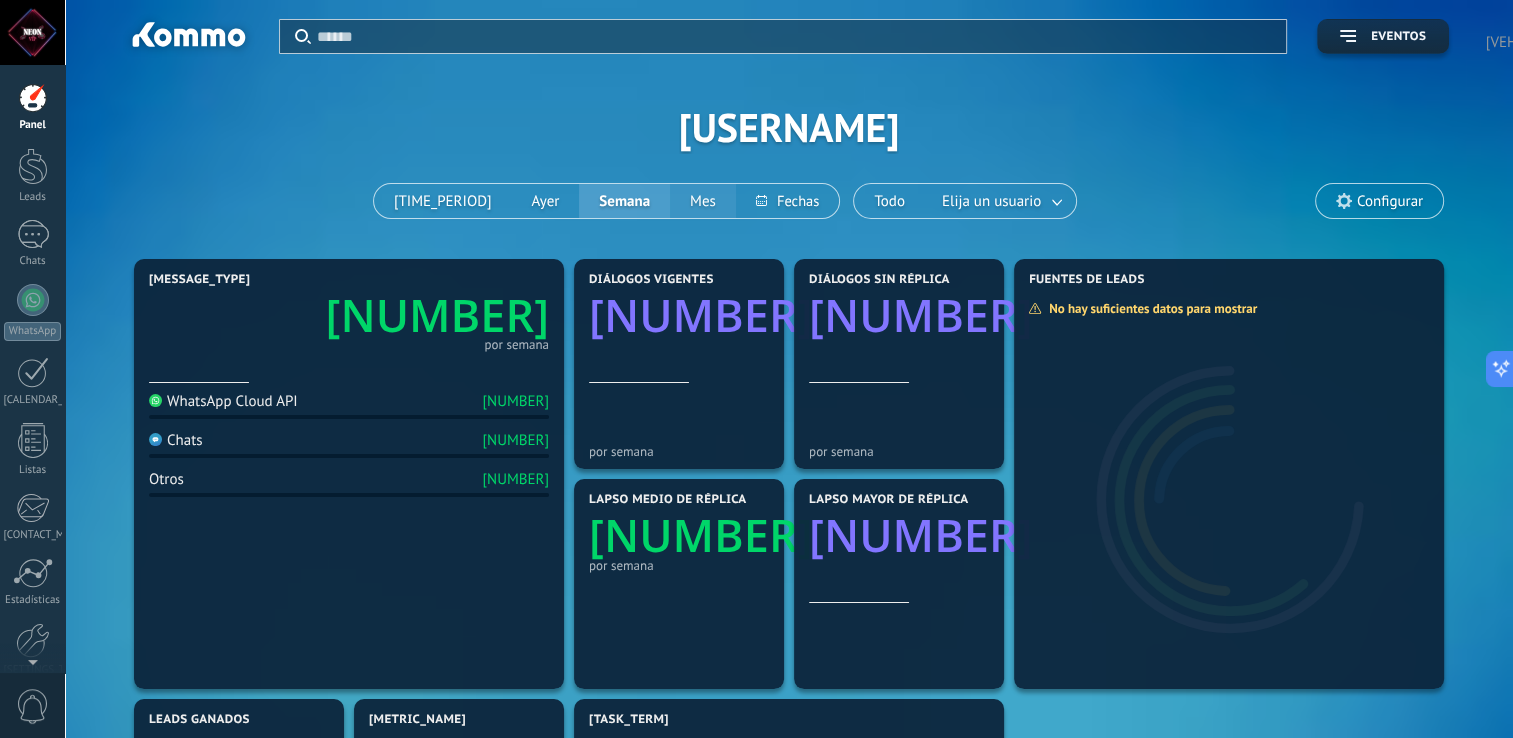 click on "Mes" at bounding box center (703, 201) 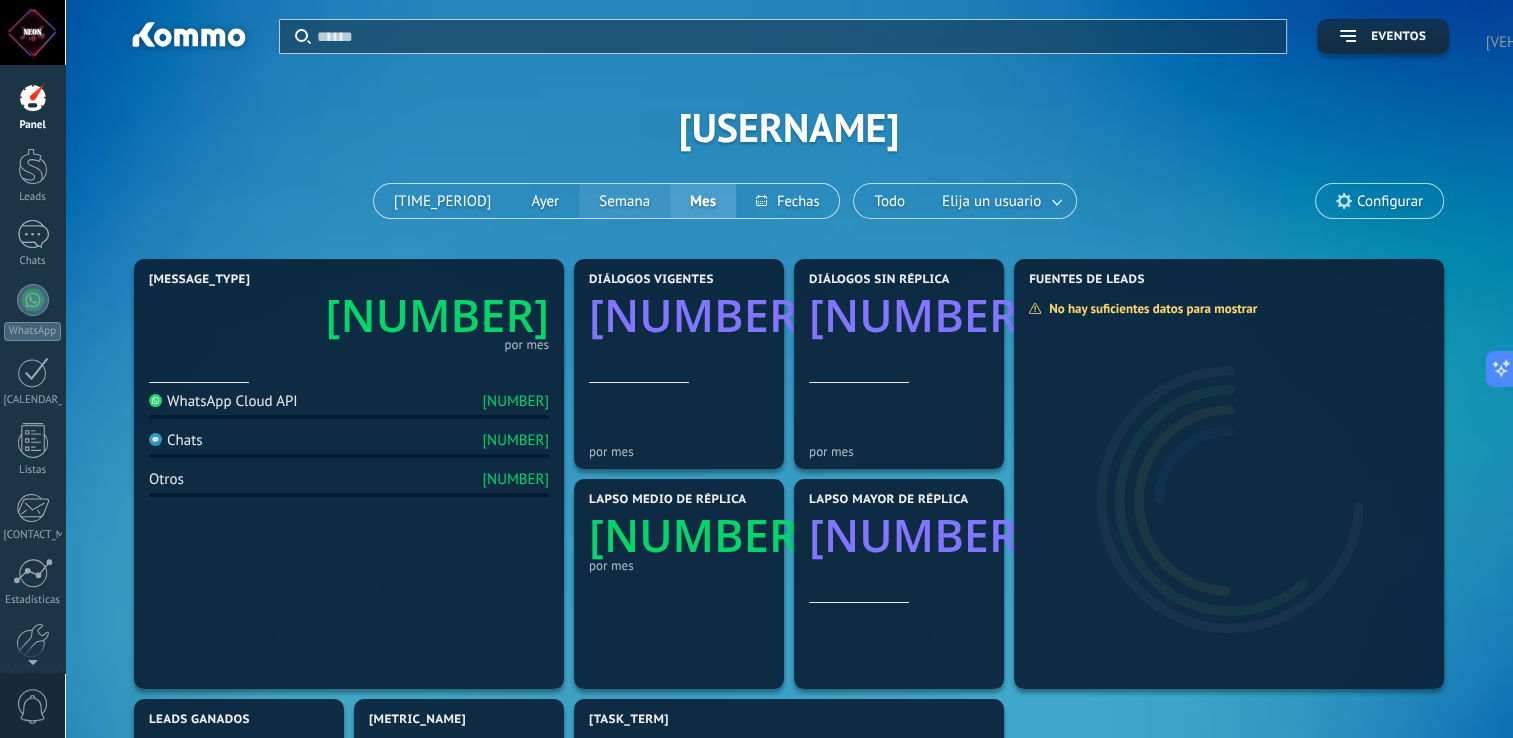 click on "Semana" at bounding box center (624, 201) 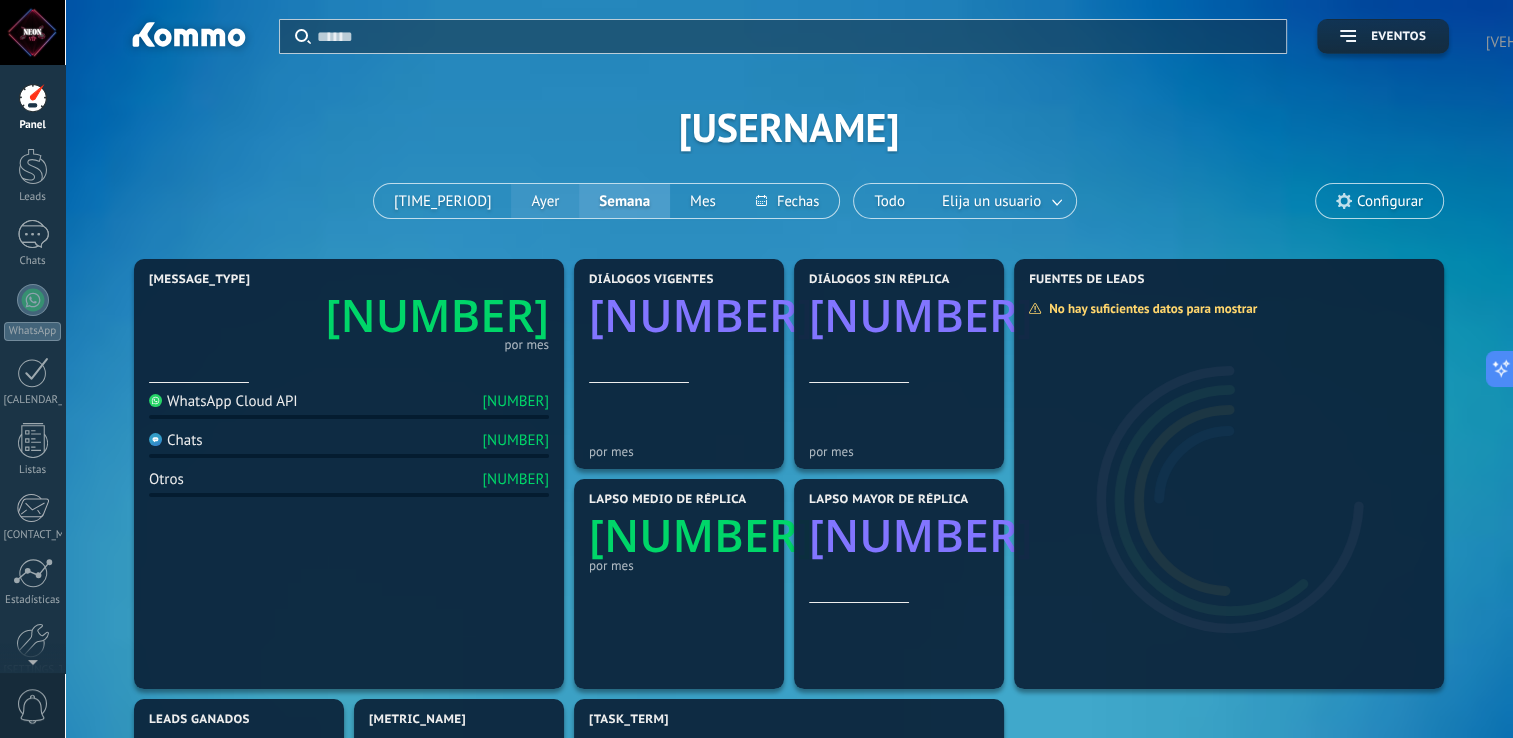 click on "Ayer" at bounding box center [545, 201] 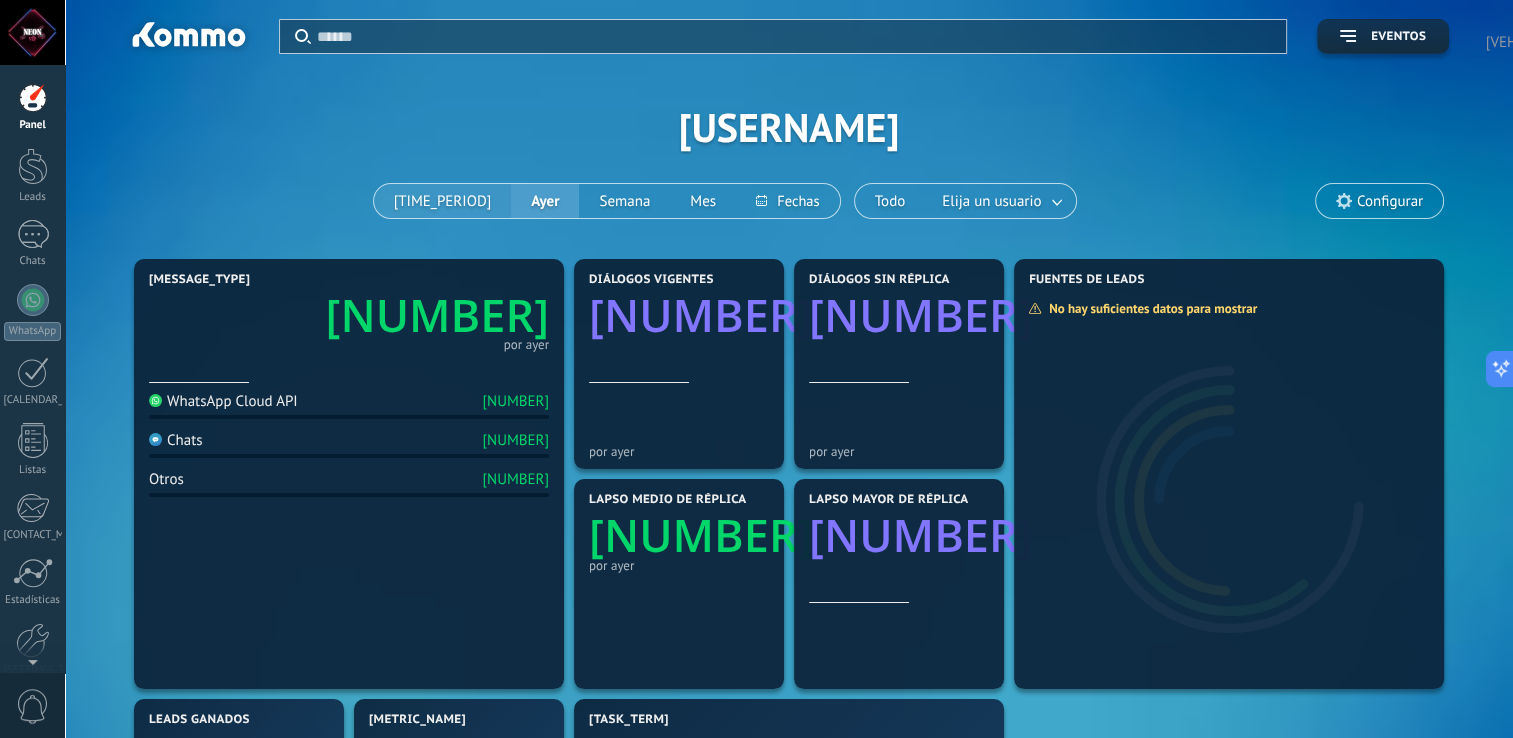 click on "[TIME_PERIOD]" at bounding box center [443, 201] 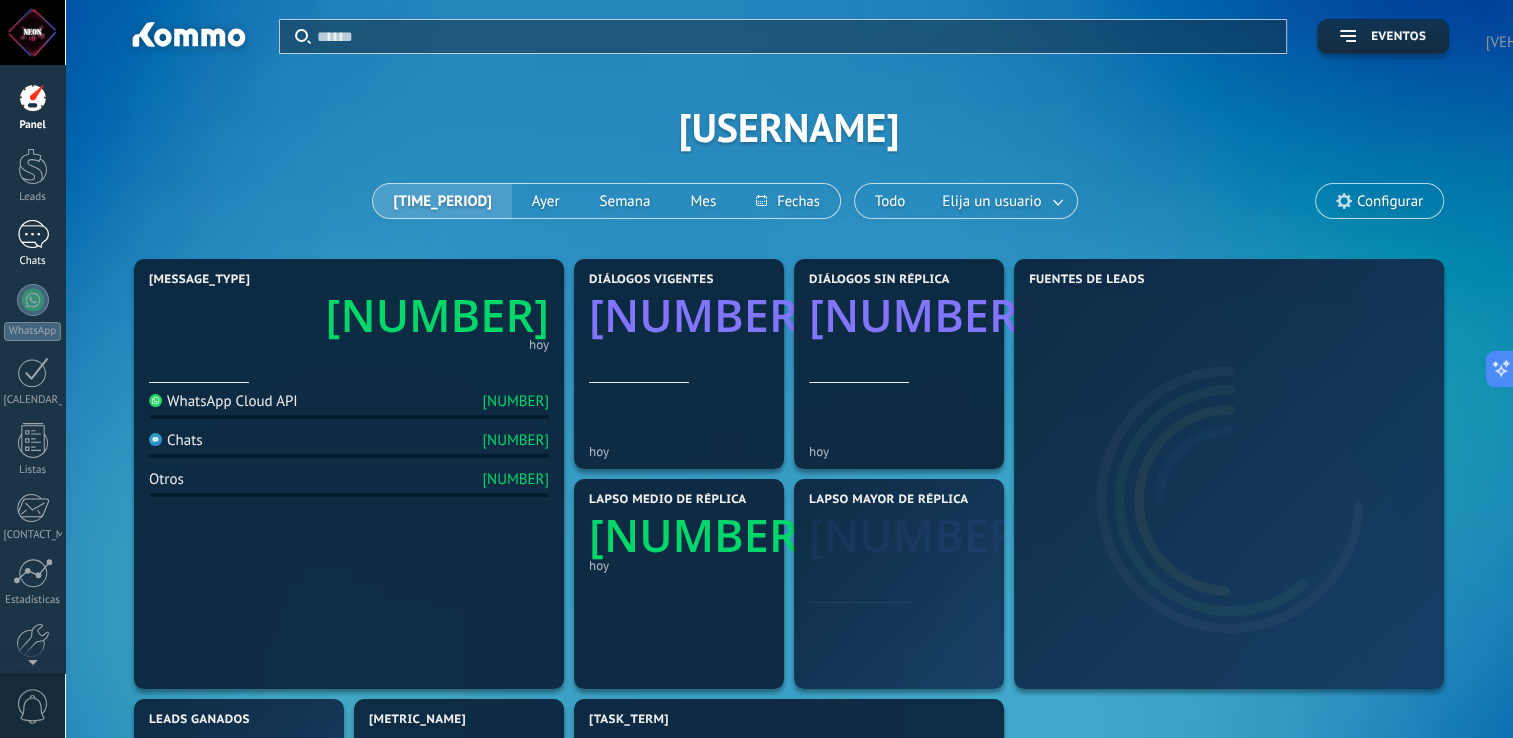 click on "Chats" at bounding box center [32, 244] 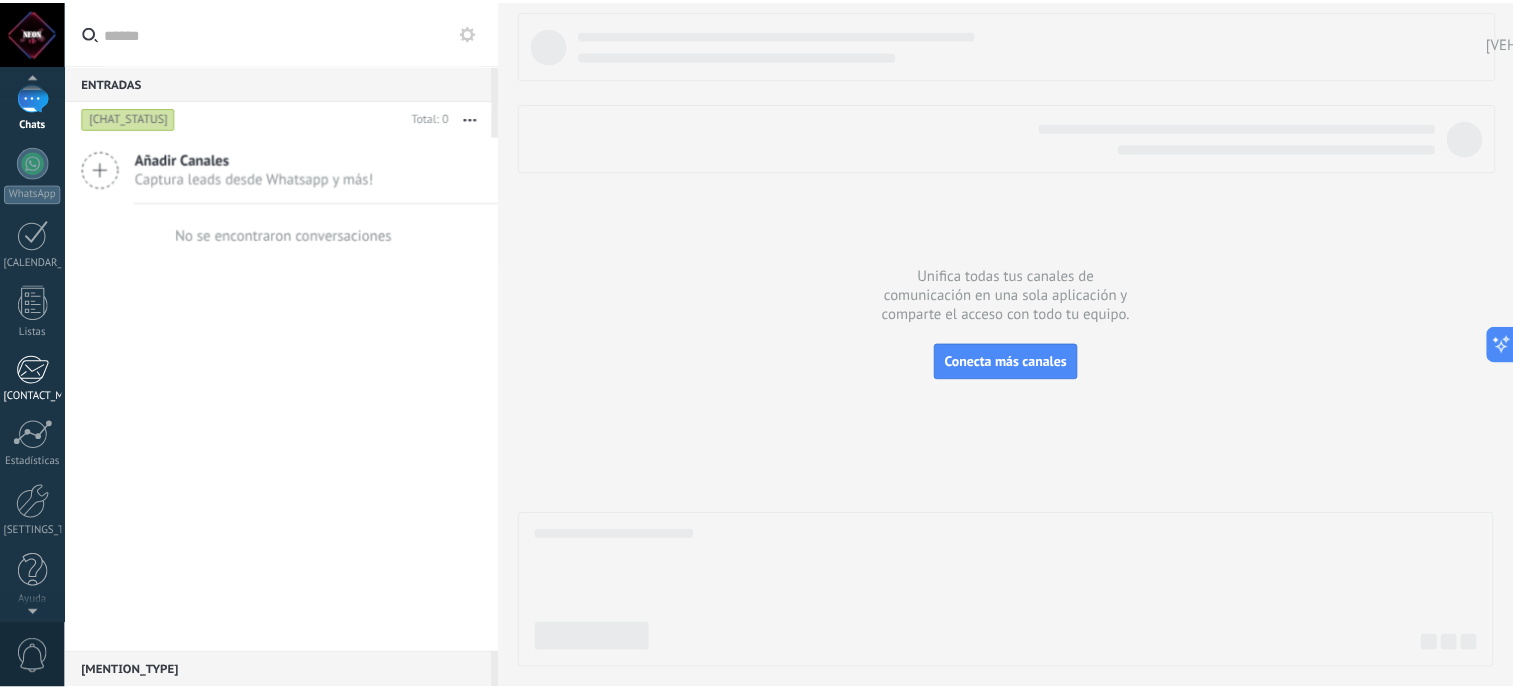 scroll, scrollTop: 141, scrollLeft: 0, axis: vertical 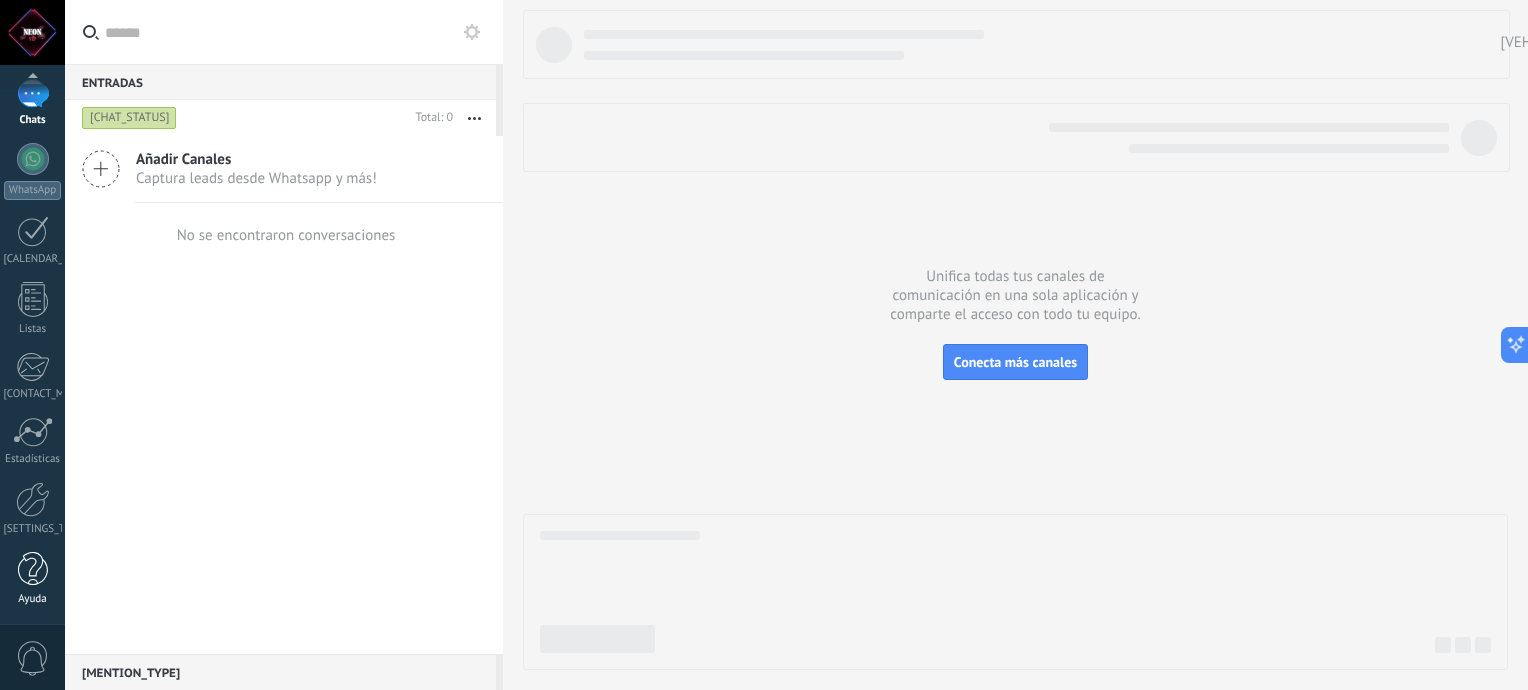 click at bounding box center (33, 569) 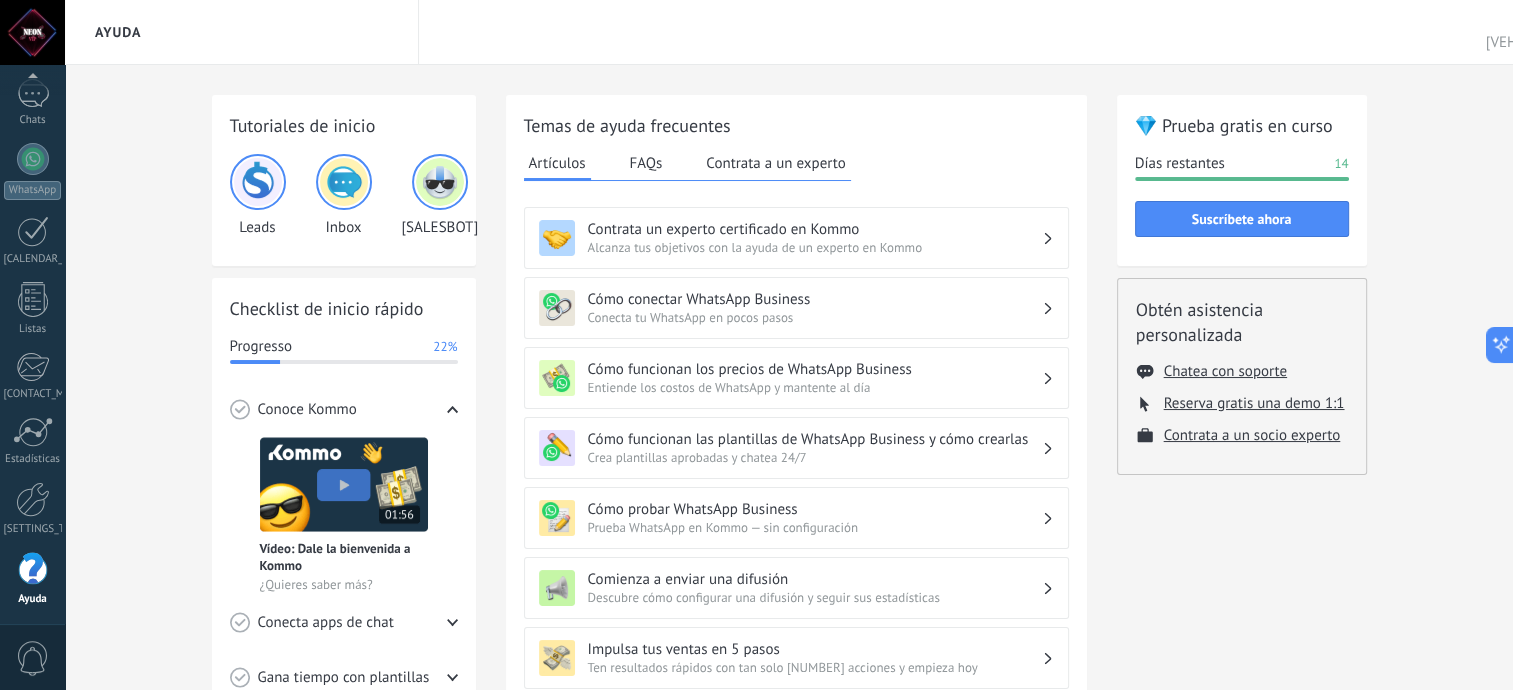 click on "Tutoriales de inicio Leads Inbox [SALESBOT] Checklist de inicio rápido Progresso [PERCENTAGE]% Conoce Kommo Vídeo: Dale la bienvenida a Kommo ¡Sujétate! Acompáñanos en este salvaje viaje de inboxes, pipelines y perfiles de lead. Conecta apps de chat [WHATSAPP] Conectado [MESSENGER] Conectar [INSTAGRAM] Conectar Más canales Ver todos Gana tiempo con plantillas Respuestas más rápidas ¿Sigues escribiendo cada una de tus respuestas? Responde a las FAQ's con plantillas de chat que puedes crear en tan sólo [NUMBER] clics. Crear una plantilla Potencia tu chat Deja que un bot lo haga por ti Abraza la pereza: los bots te permiten hacer más con menos trabajo, y eso se traduce en más ventas. Crea un bot Crea un flujo de trabajo Crea un flujo de trabajo Consulta al instante en qué punto de tu proceso de ventas se encuentra cada cliente. Establece tu pipeline Invita a tus compañeros ¡Todo es mejor con un equipo! Colabora en los chats, distribuye la responsabilidad y haz un seguimiento de los objetivos. Enviar invitación FAQs   [NUMBER]" at bounding box center (789, 616) 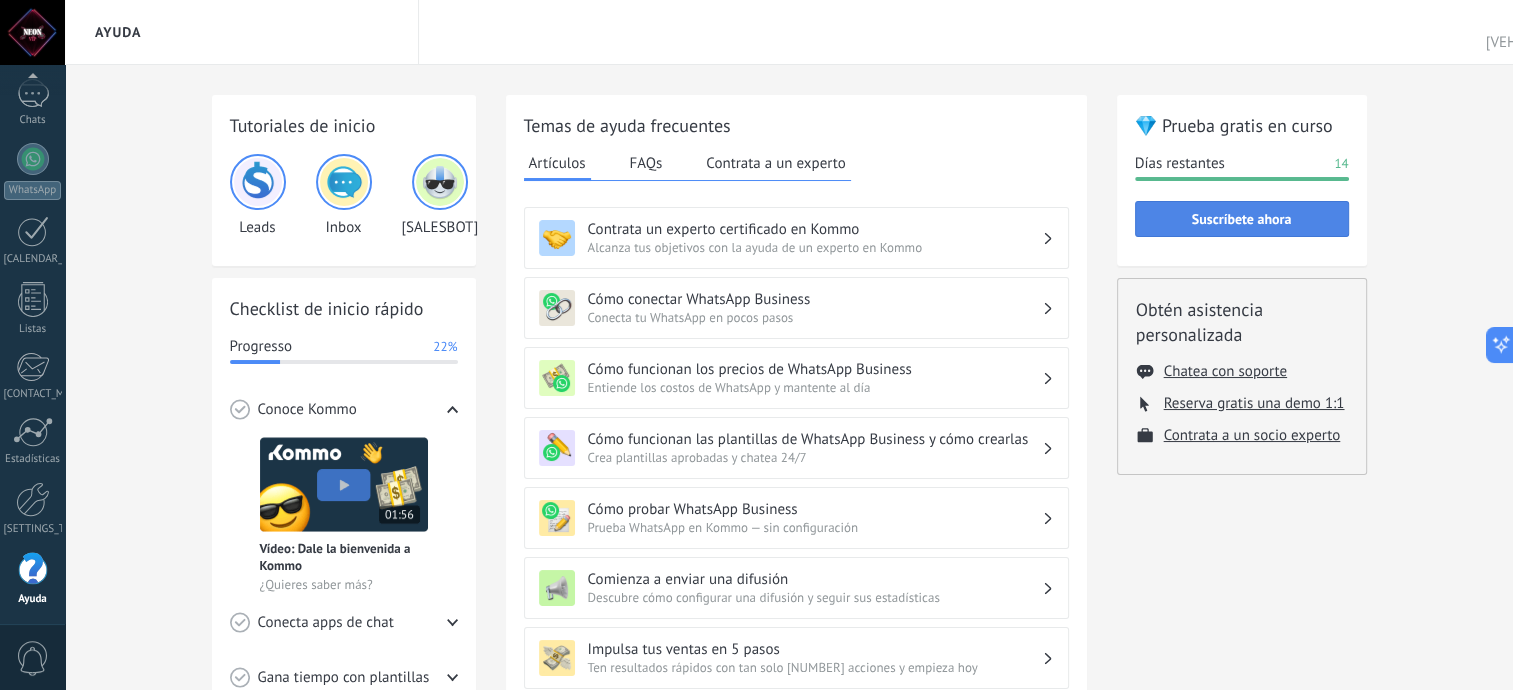 click on "Suscríbete ahora" at bounding box center (1242, 219) 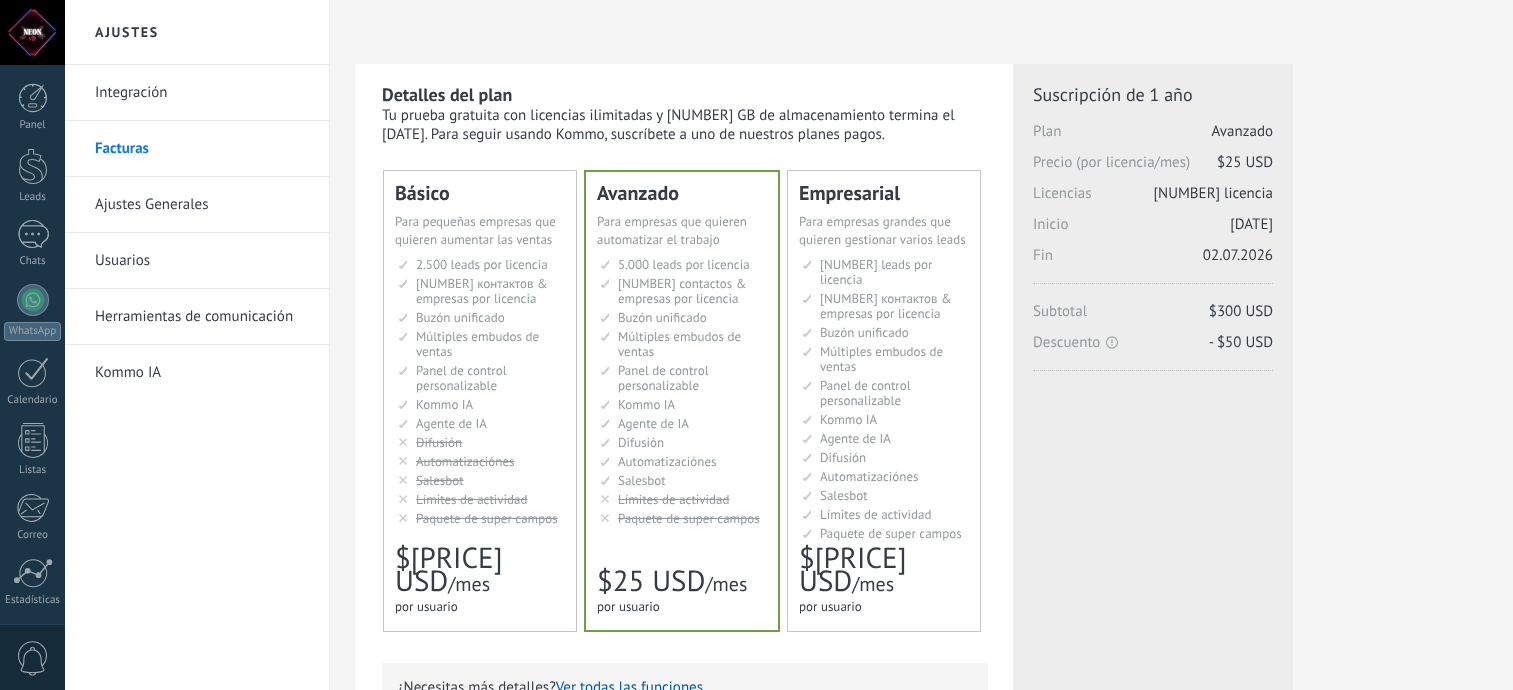 scroll, scrollTop: 0, scrollLeft: 0, axis: both 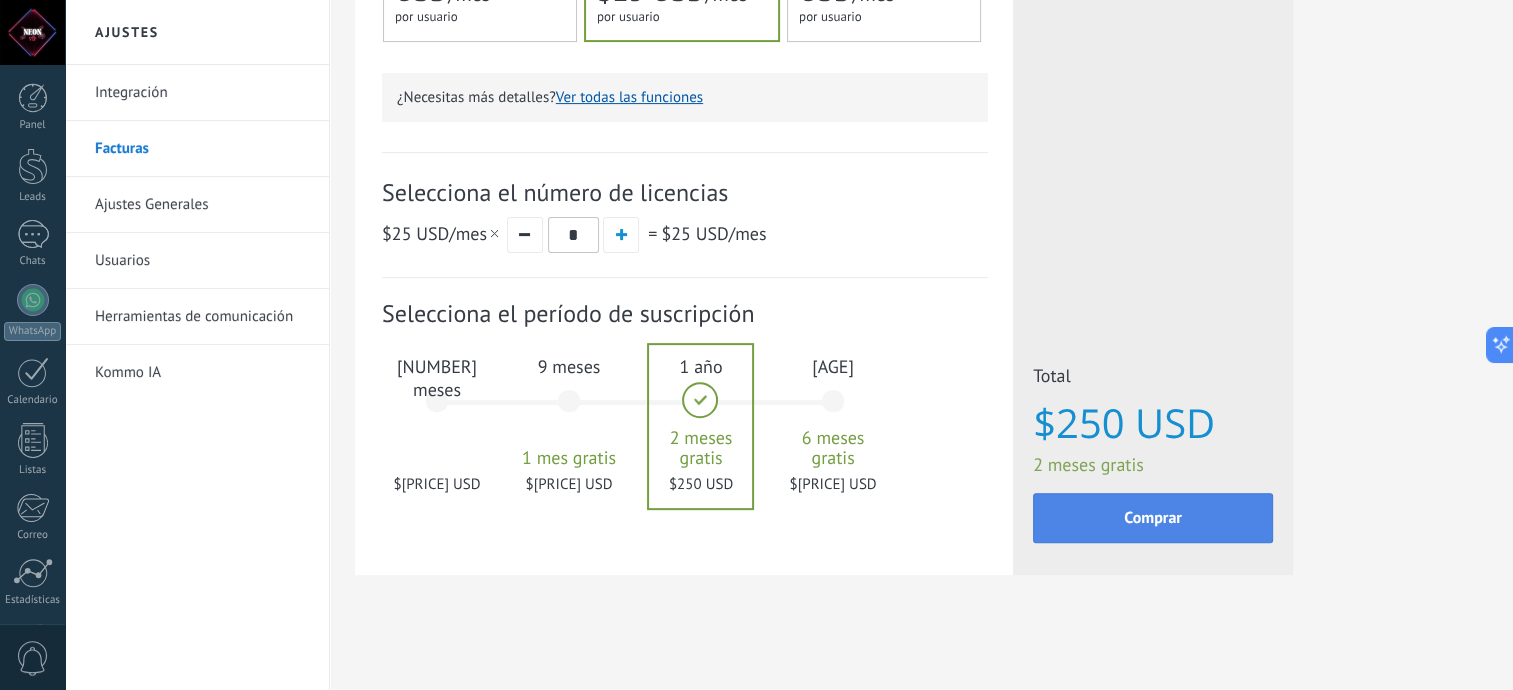 click on "Comprar" at bounding box center [1153, 518] 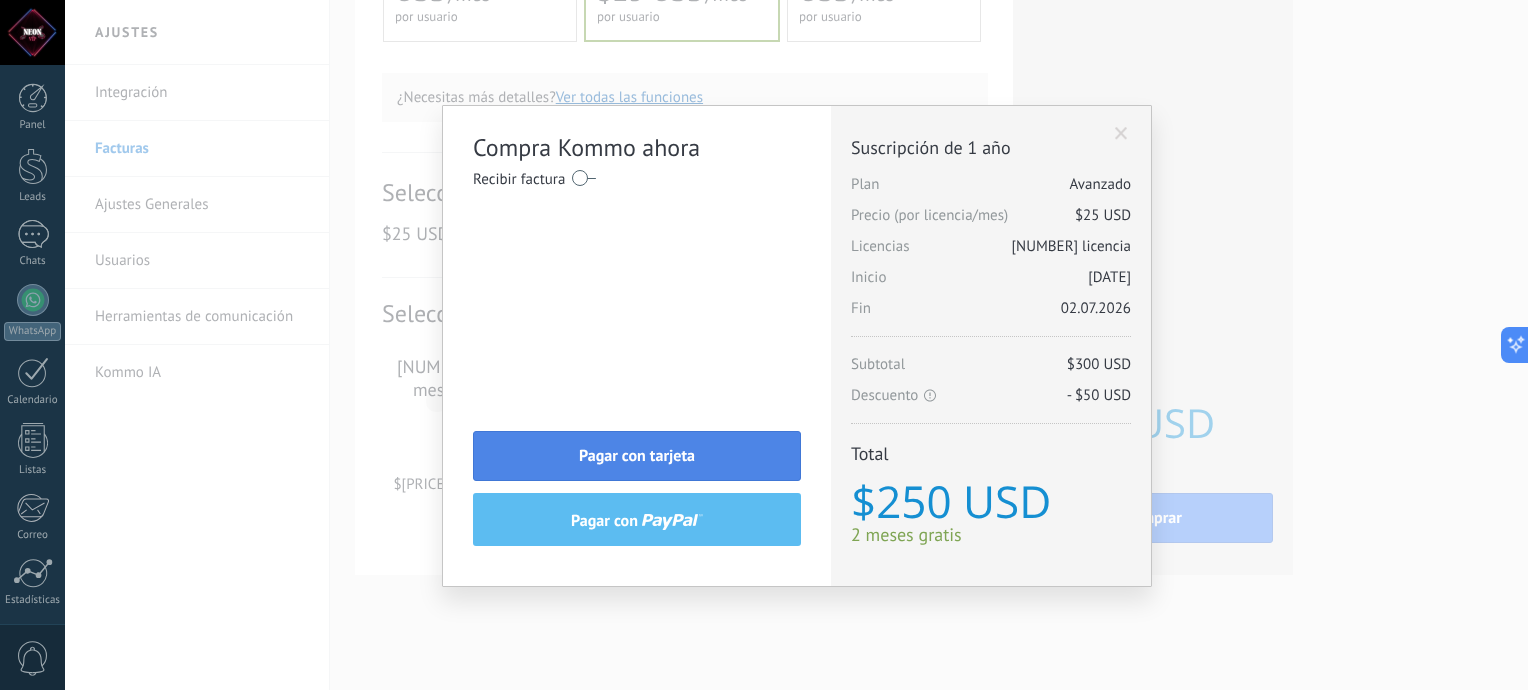 click on "Pagar con tarjeta" at bounding box center [637, 456] 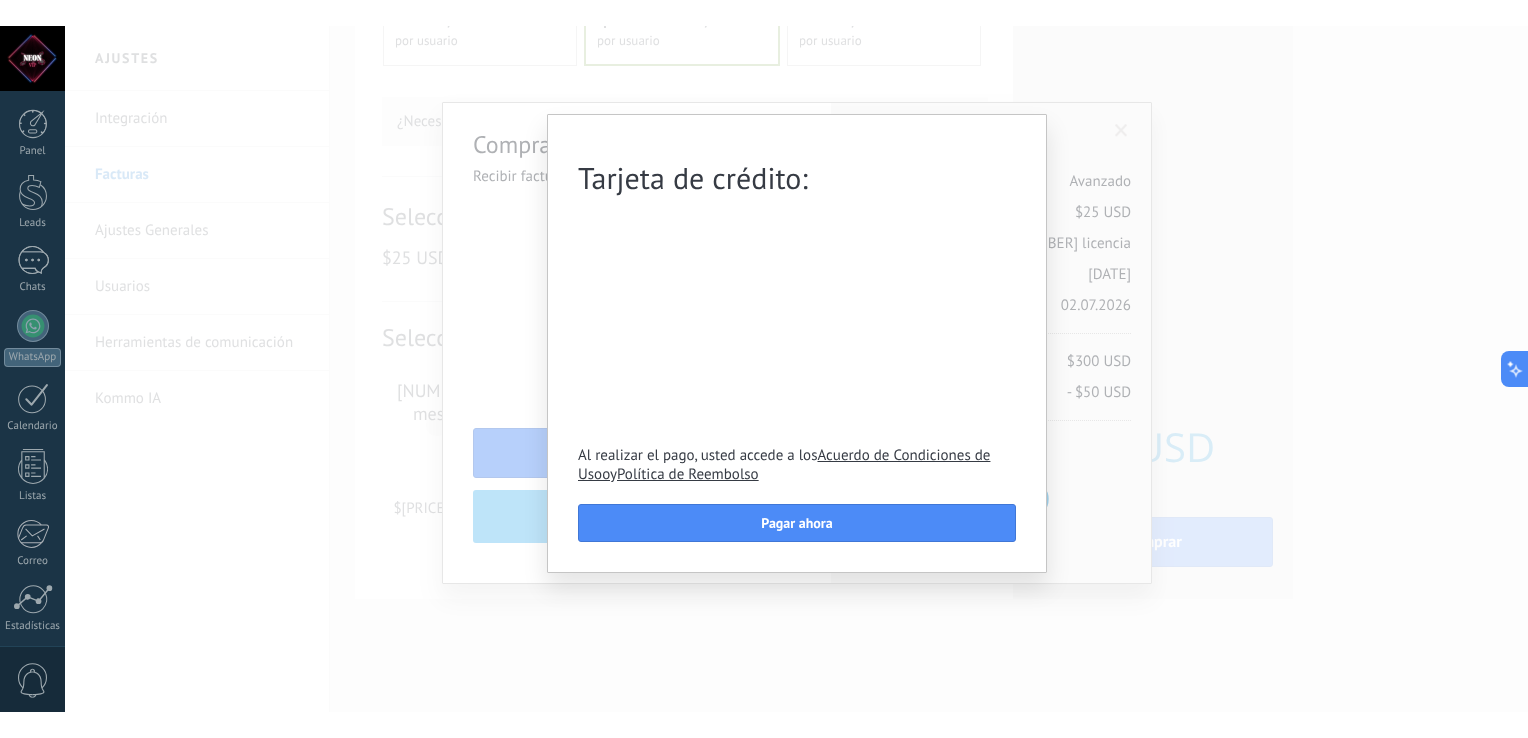 scroll, scrollTop: 544, scrollLeft: 0, axis: vertical 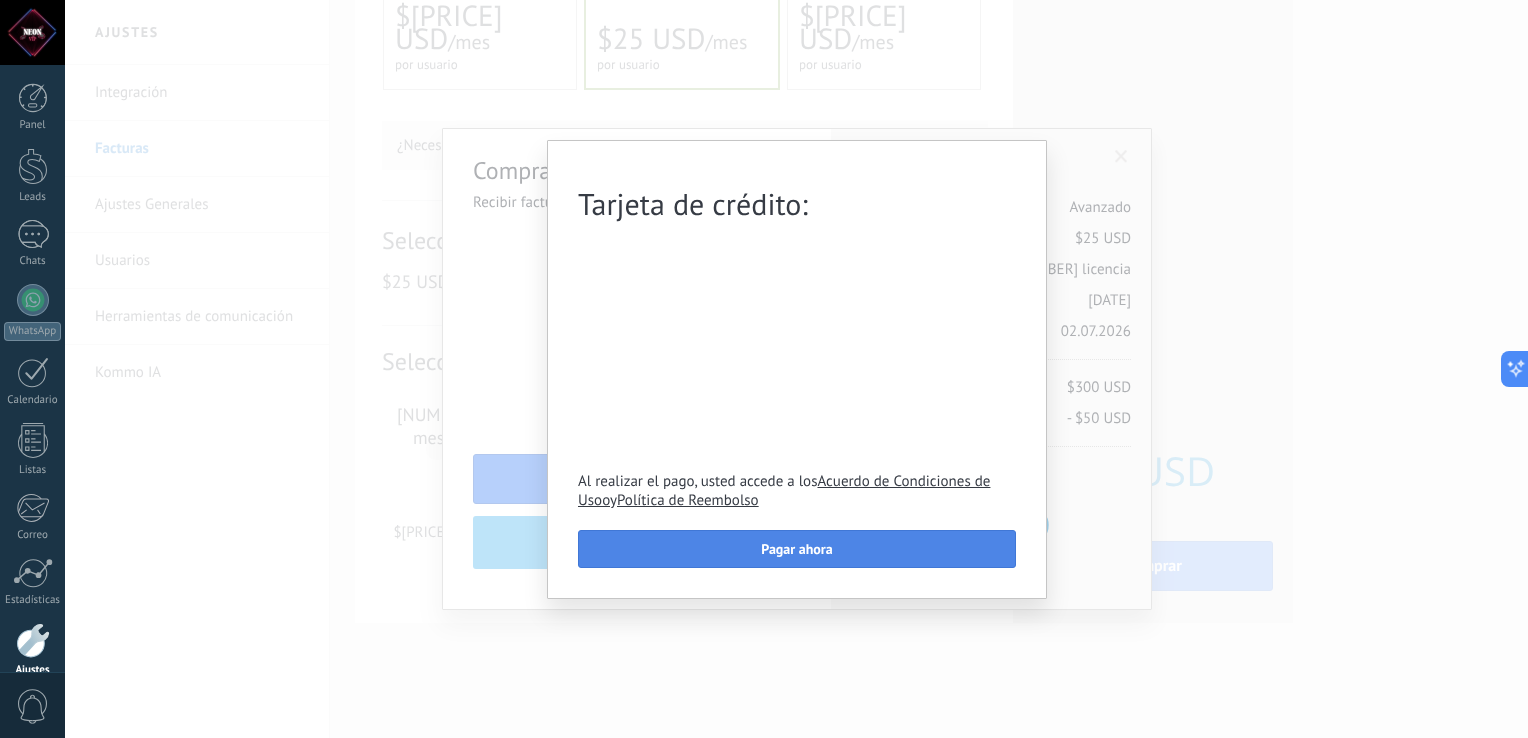 click on "Pagar ahora" at bounding box center (796, 549) 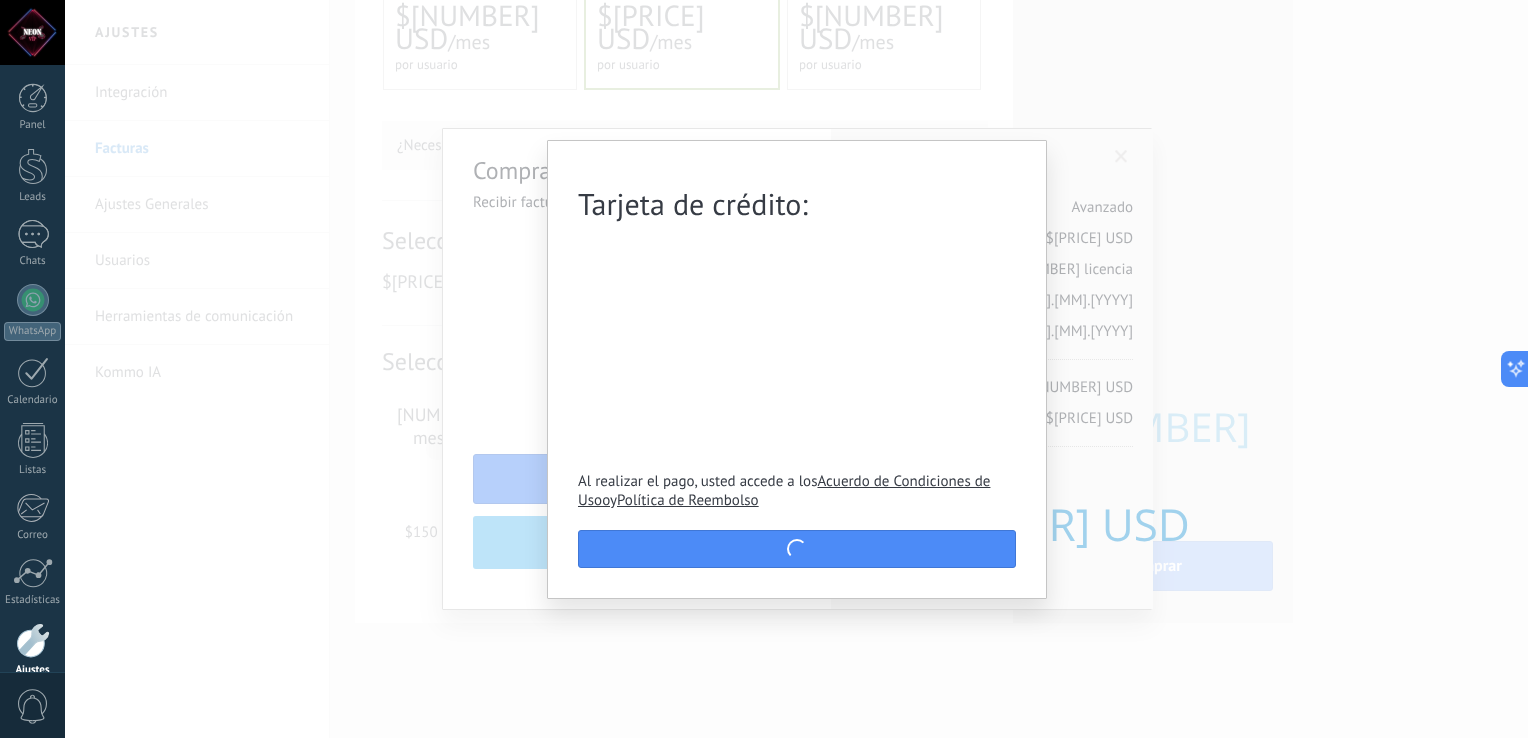 scroll, scrollTop: 0, scrollLeft: 0, axis: both 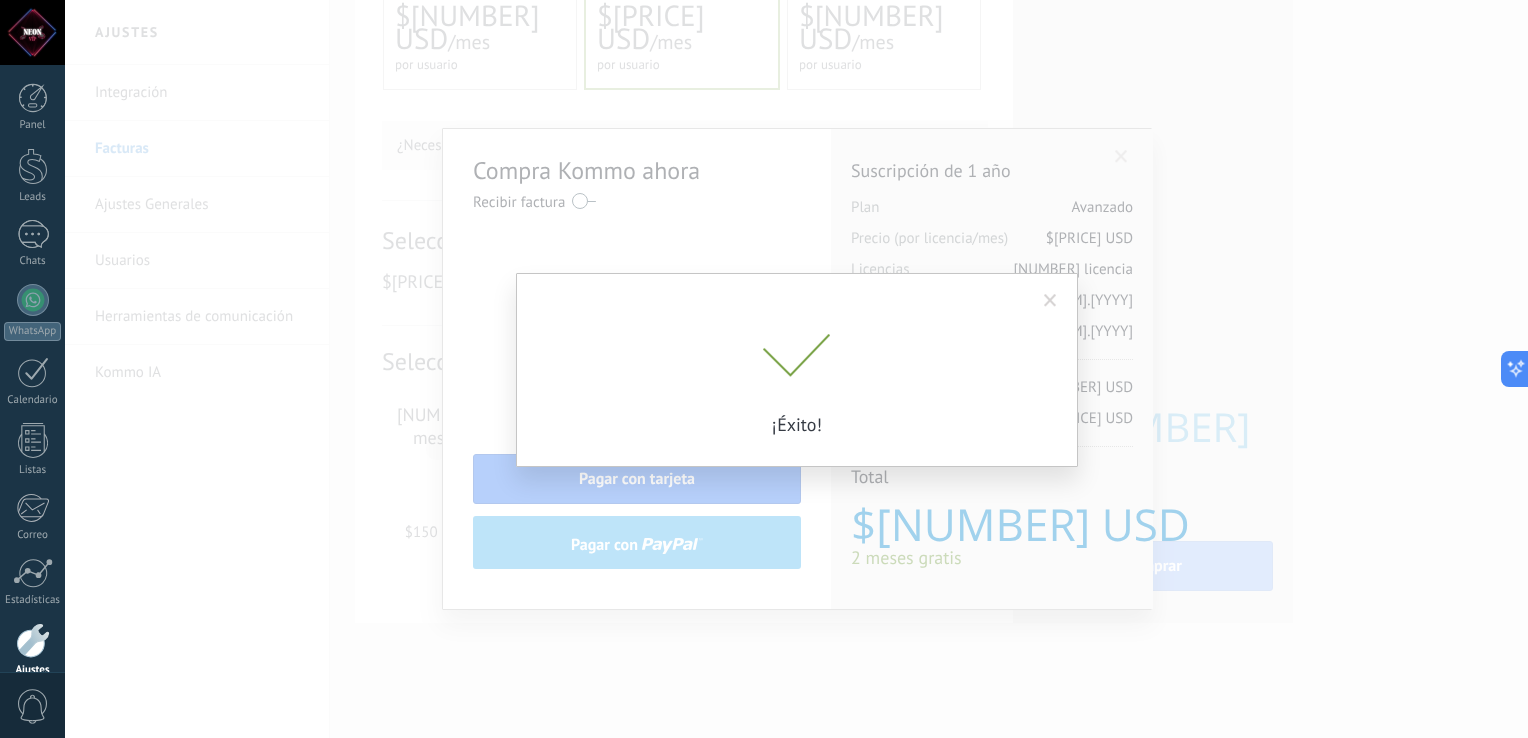 click on "Tarjeta de crédito: Al realizar el pago, usted accede a los  Acuerdo de Condiciones de Usoo  y  Política de Reembolso Pagar ahora ¡Éxito!" at bounding box center [796, 369] 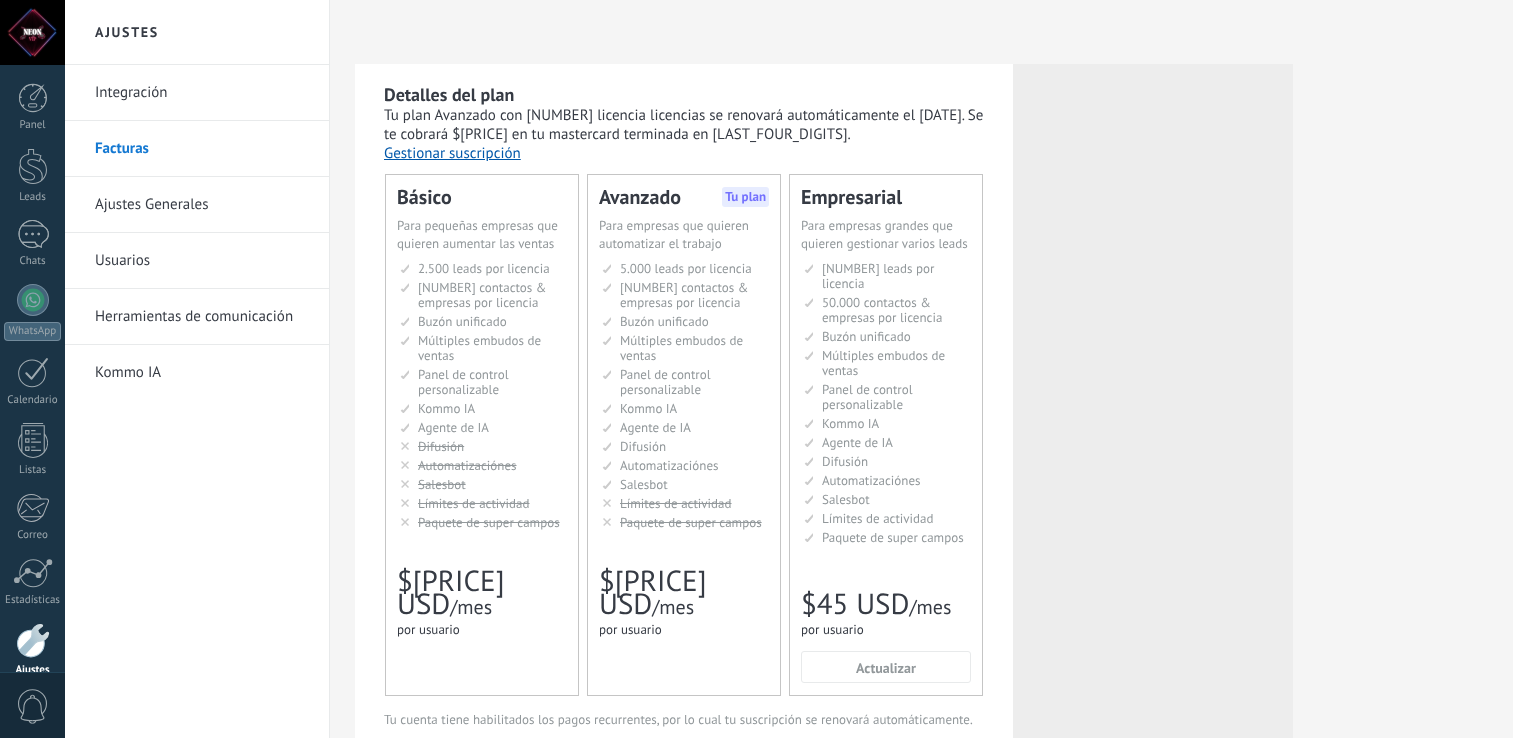 scroll, scrollTop: 0, scrollLeft: 0, axis: both 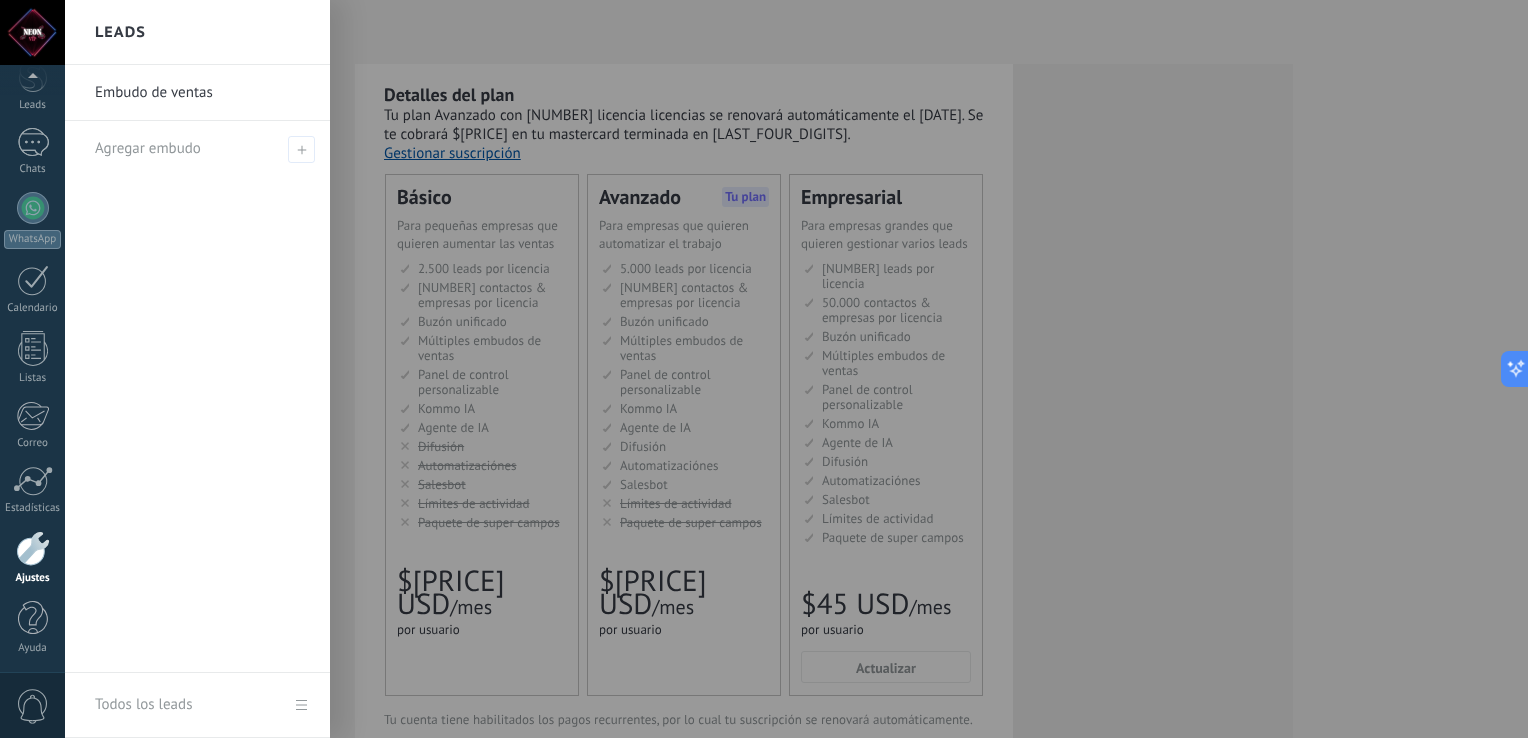 click at bounding box center (32, 32) 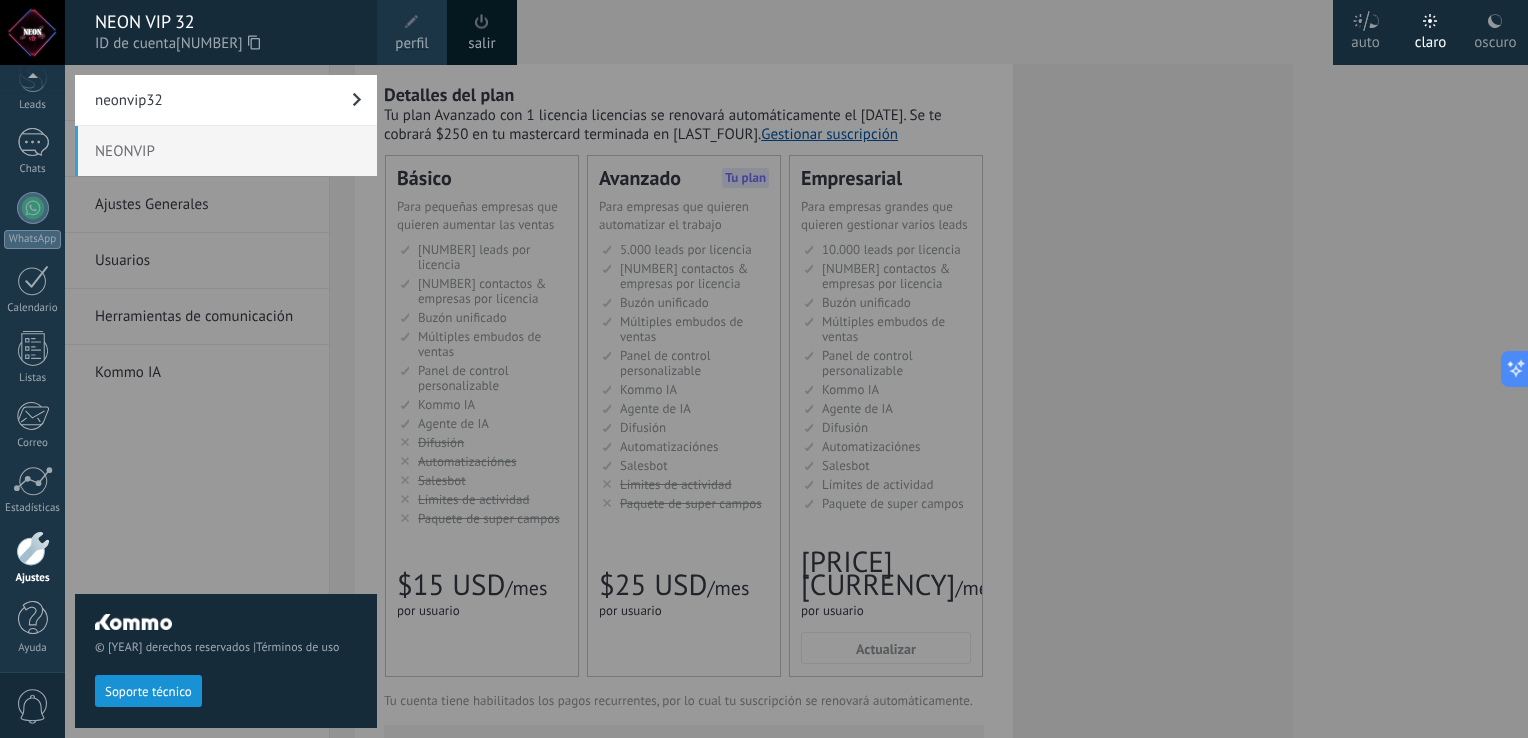 click at bounding box center [254, 42] 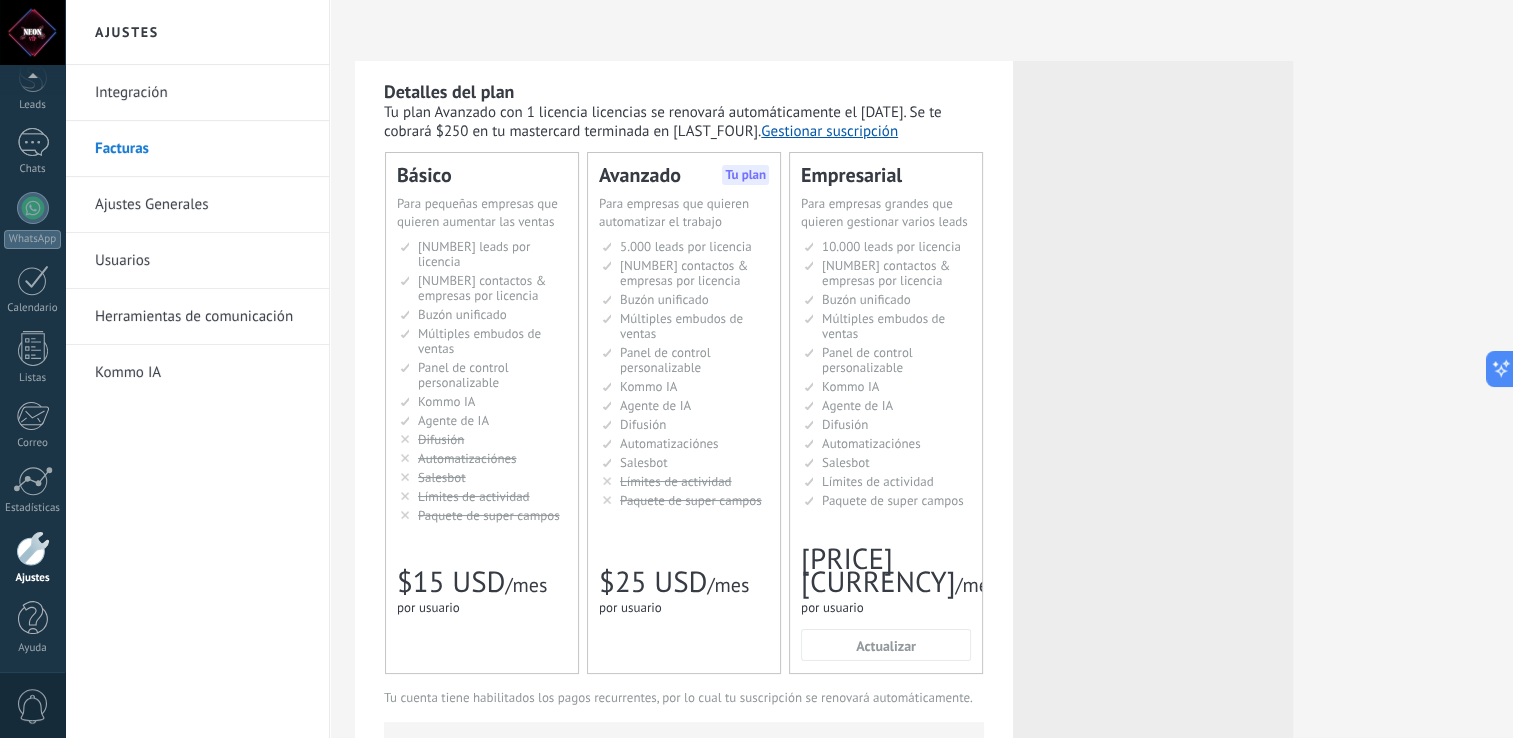 scroll, scrollTop: 0, scrollLeft: 0, axis: both 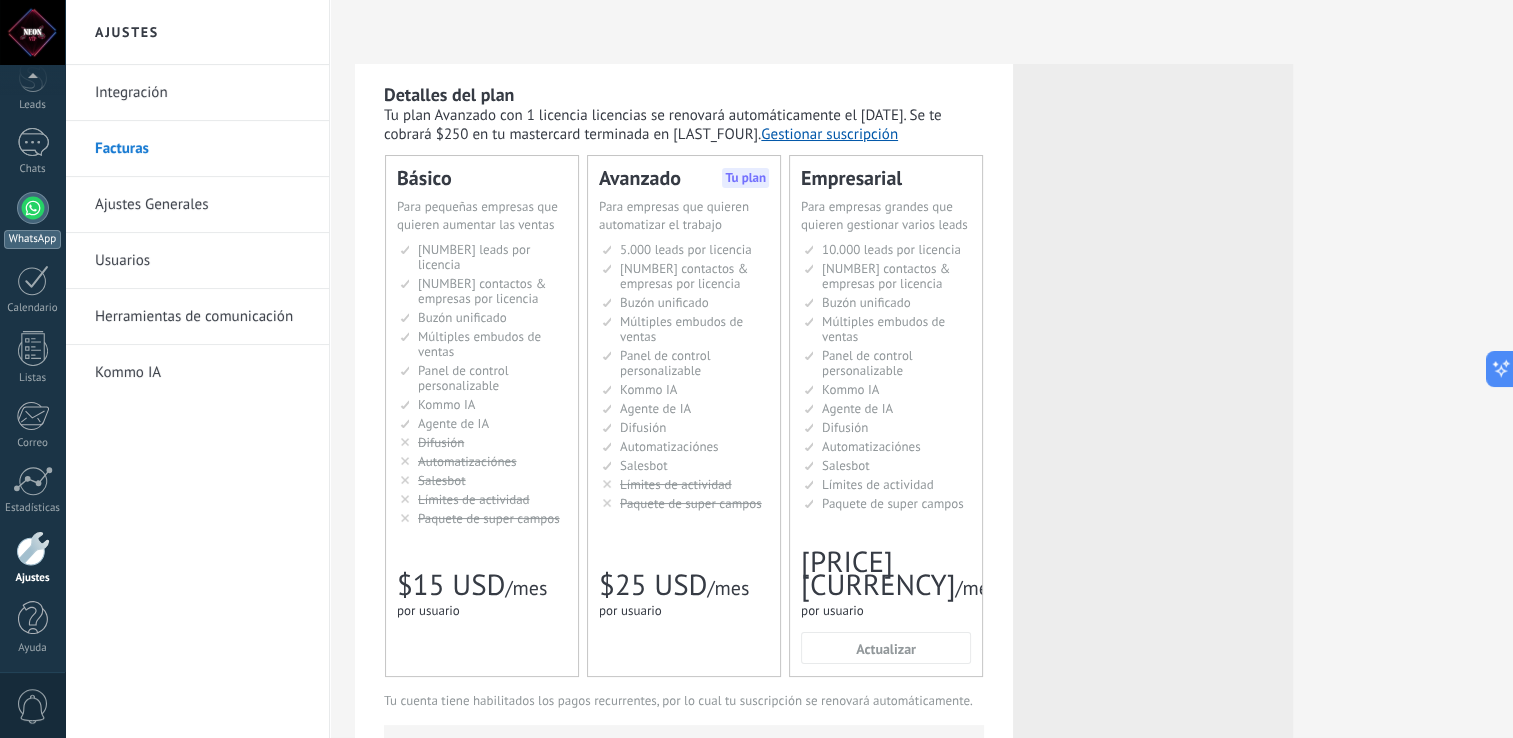 click at bounding box center [33, 208] 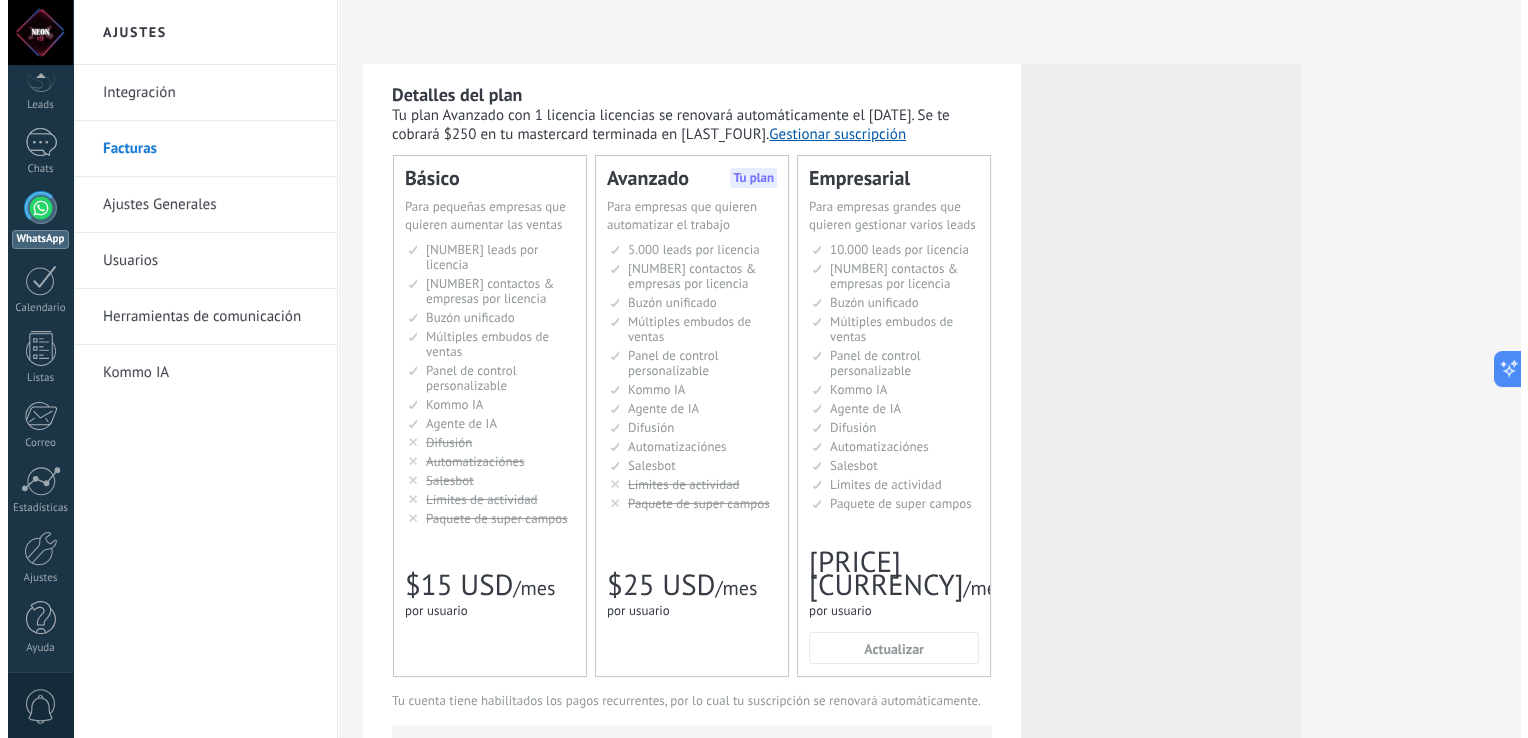 scroll, scrollTop: 0, scrollLeft: 0, axis: both 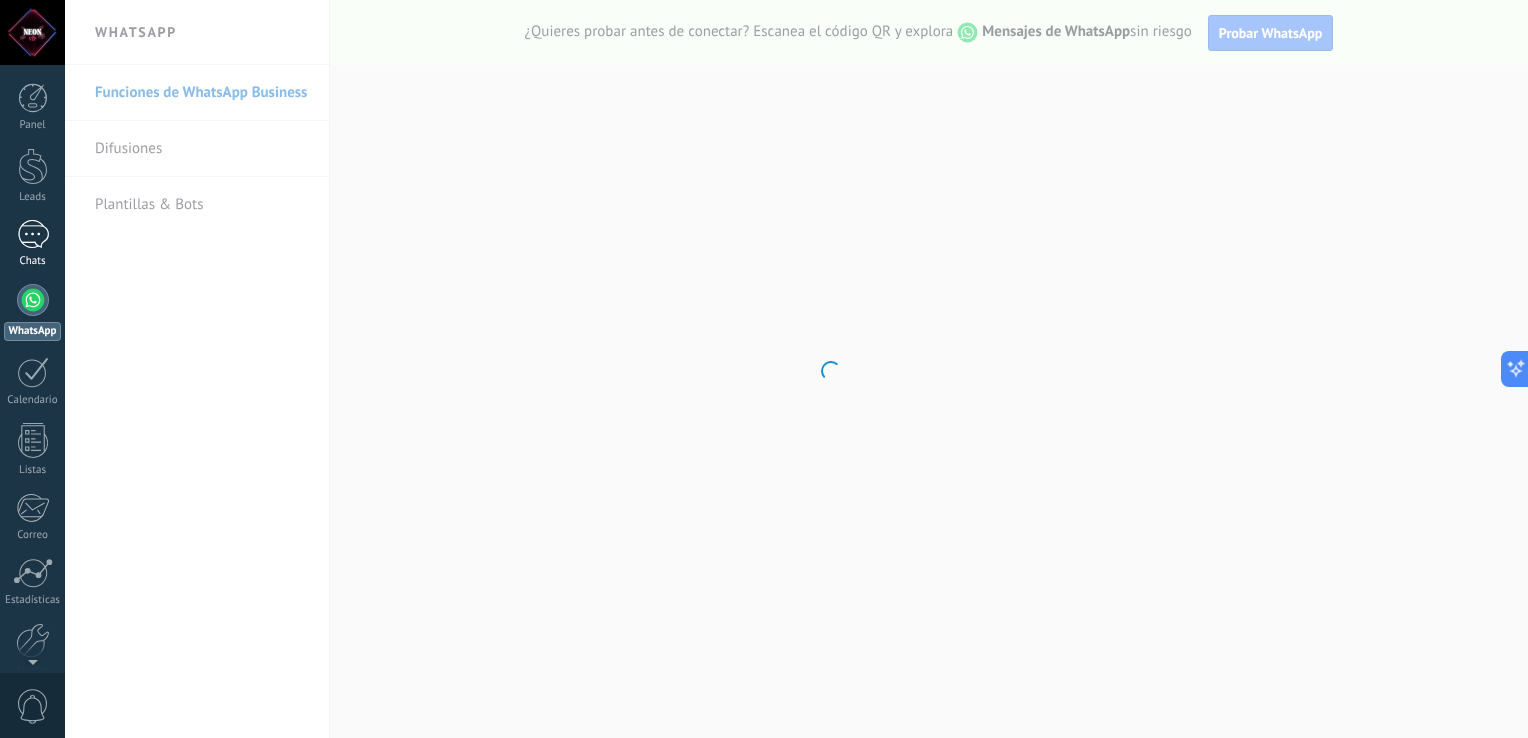 click on "Chats" at bounding box center [32, 244] 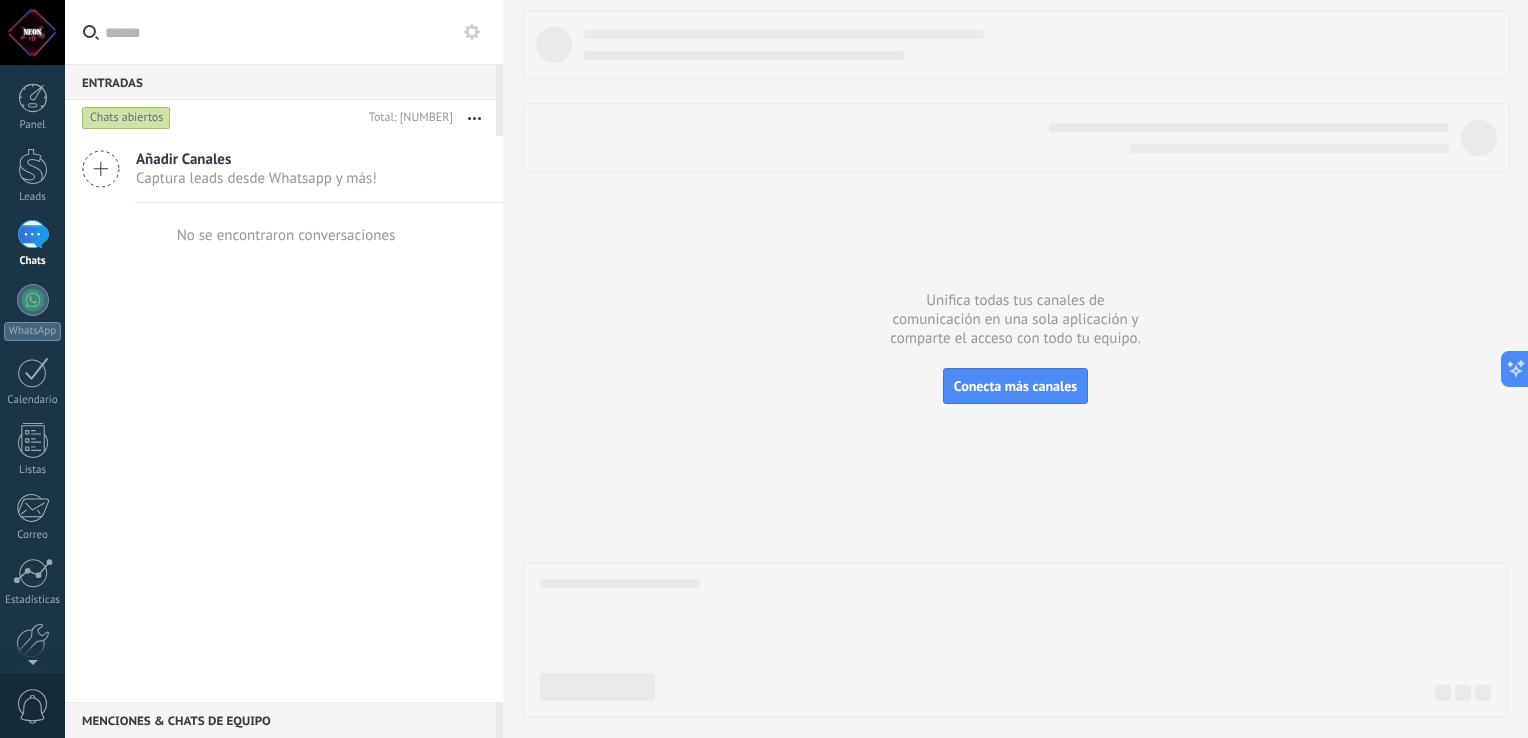 click at bounding box center [32, 32] 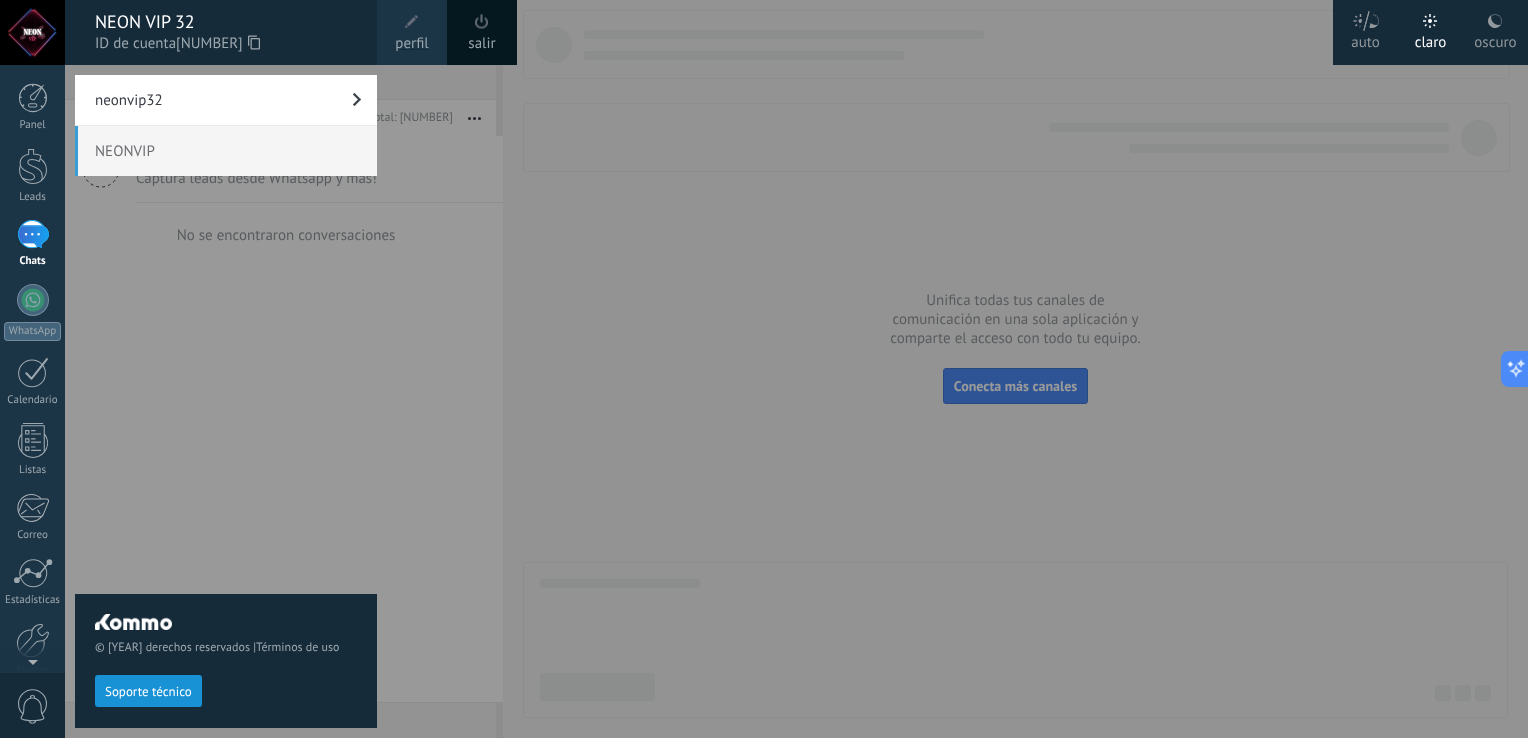 click on "[PROFILE_TERM]" at bounding box center [412, 32] 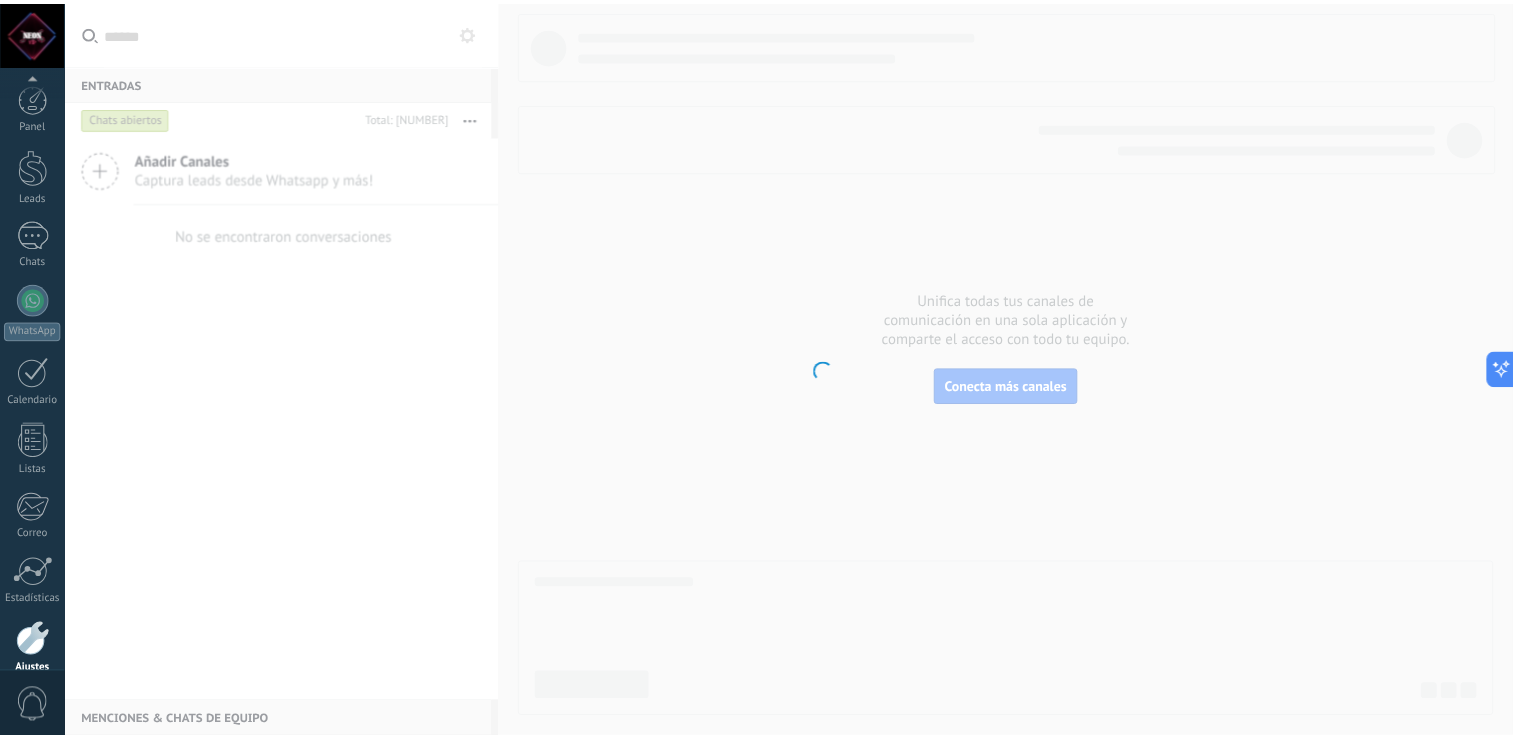 scroll, scrollTop: 92, scrollLeft: 0, axis: vertical 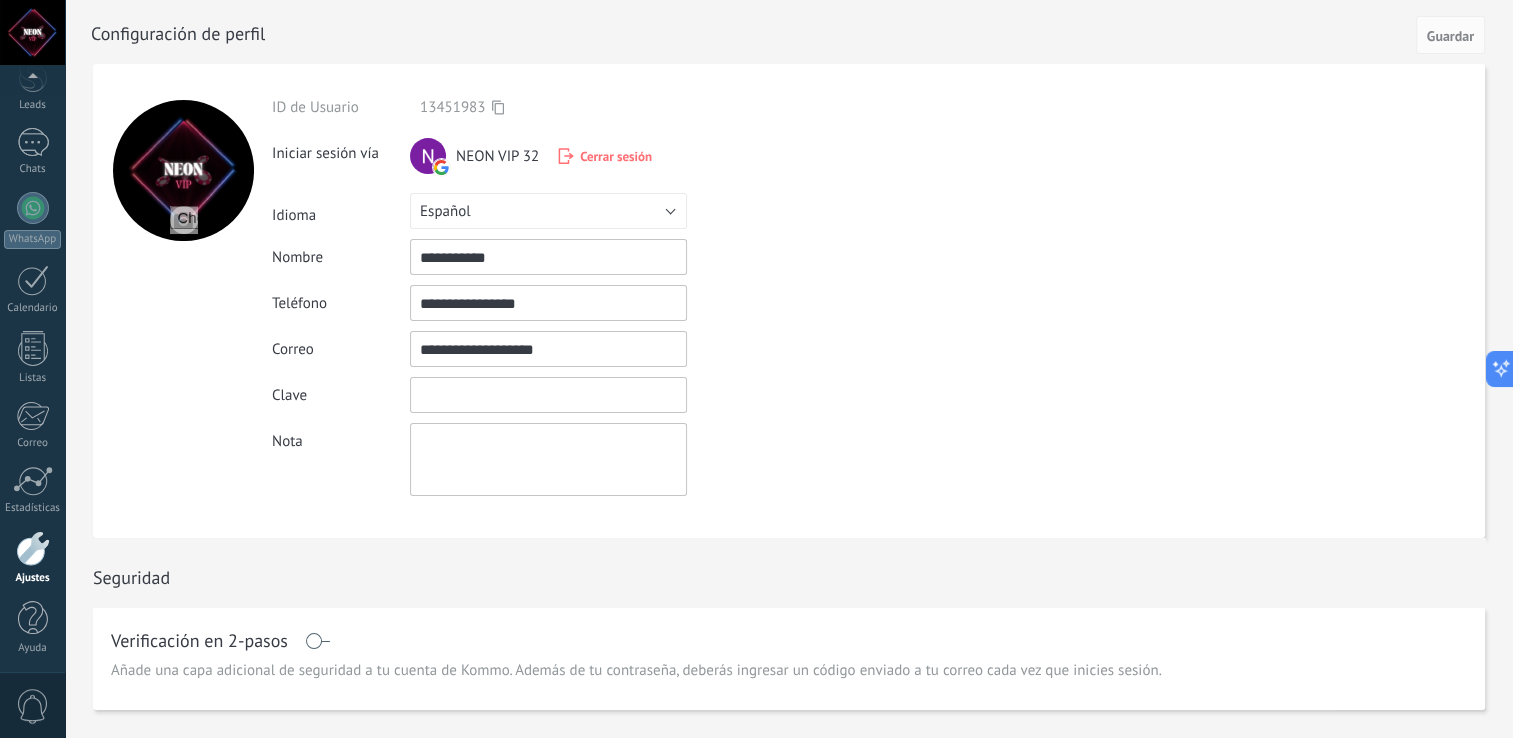 click at bounding box center [548, 395] 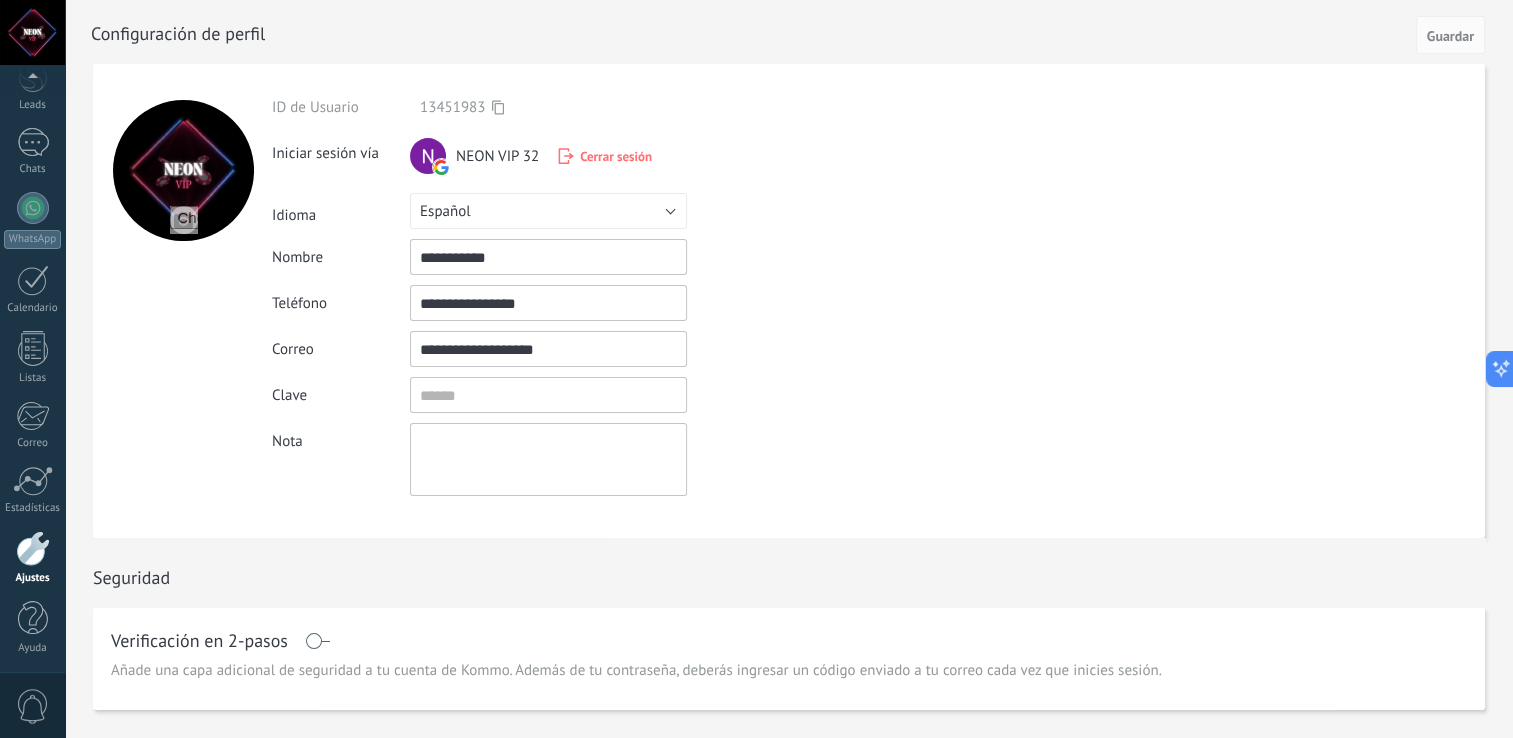 click on "Nota" at bounding box center (595, 459) 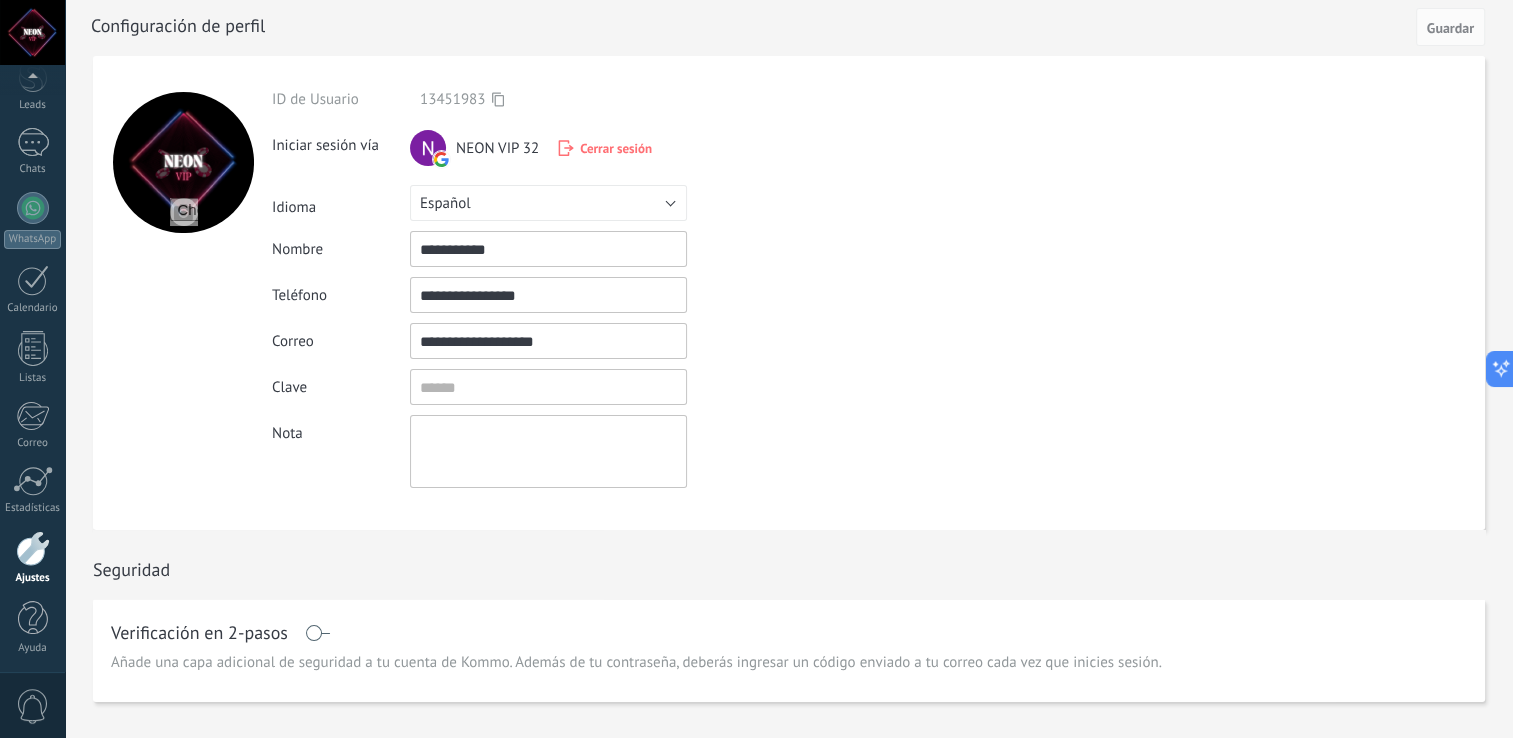 scroll, scrollTop: 0, scrollLeft: 0, axis: both 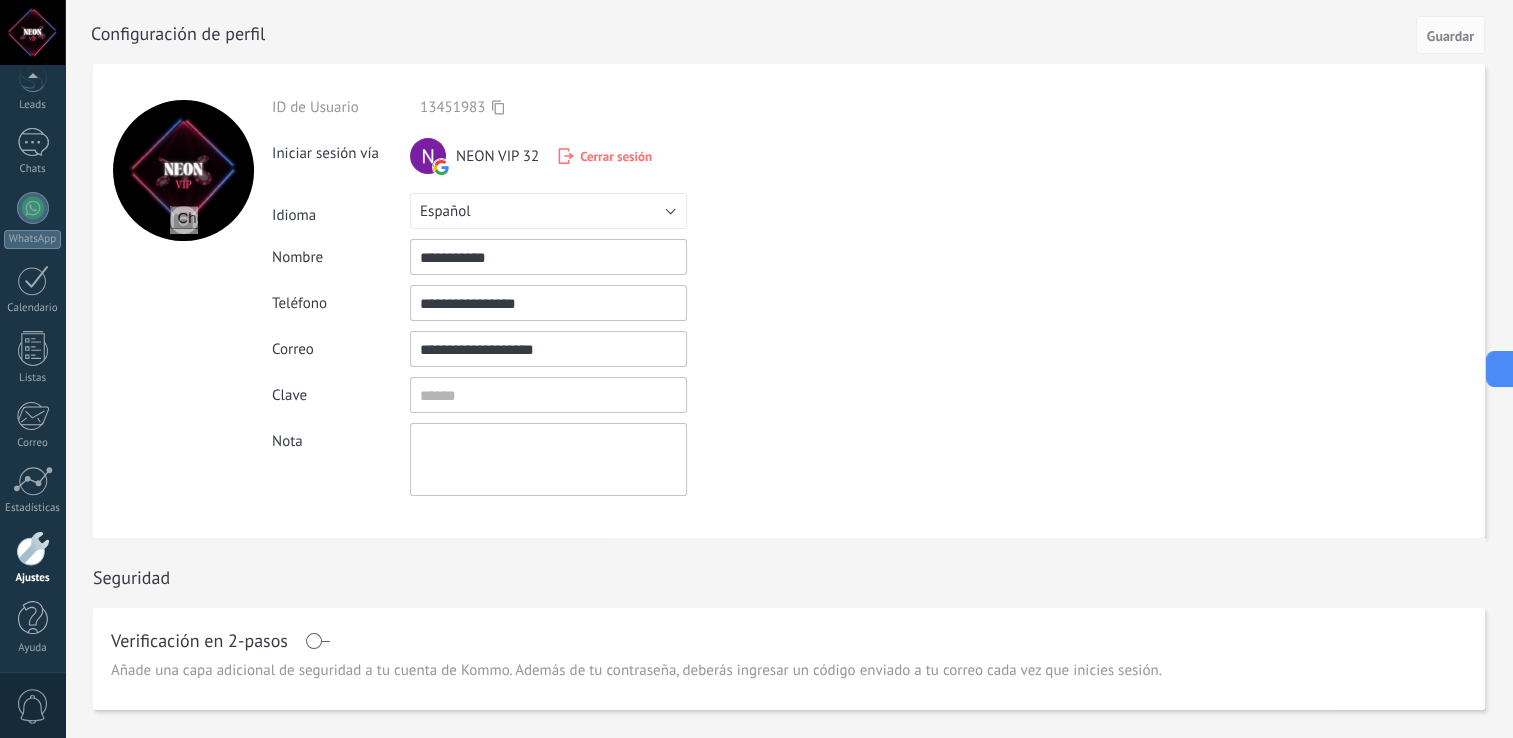 click at bounding box center [184, 220] 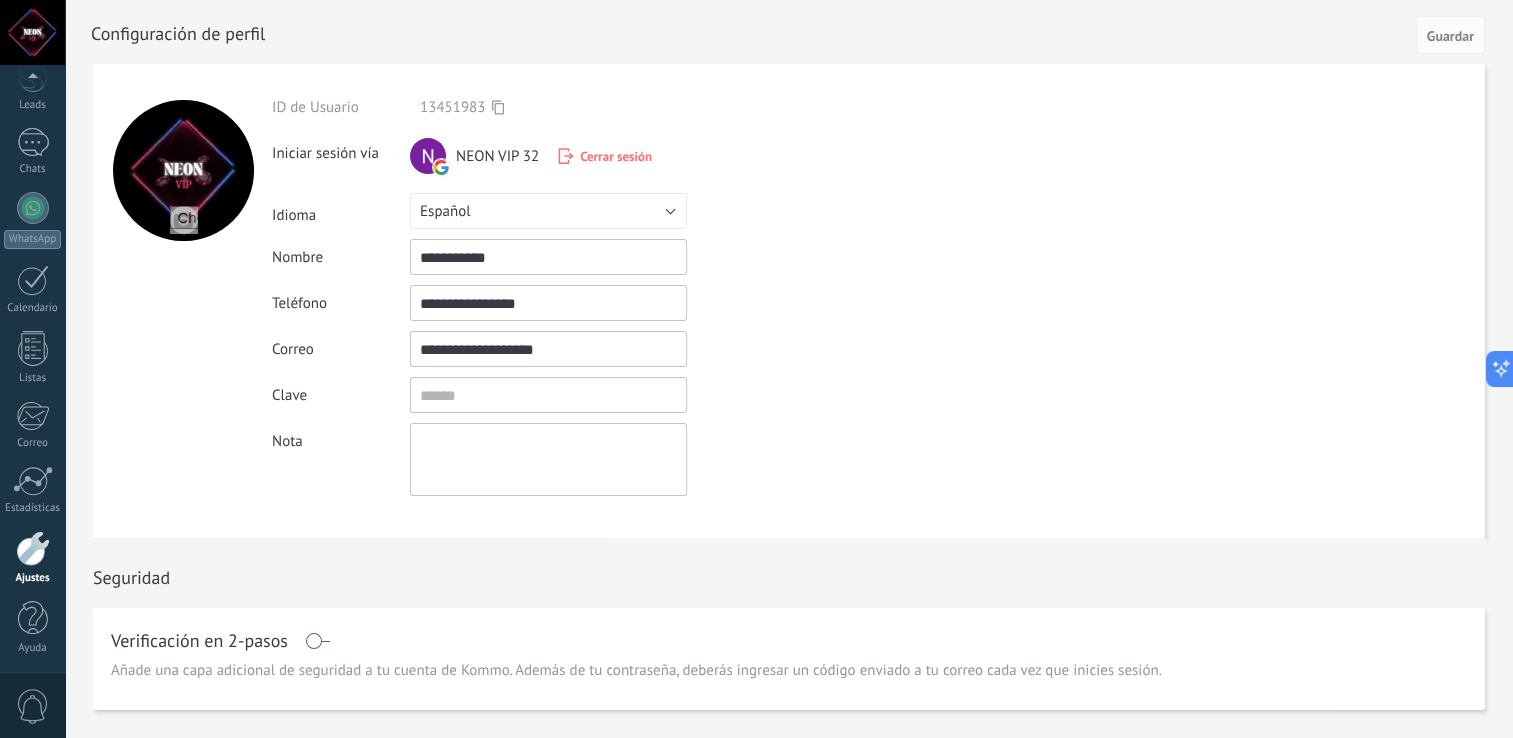 type on "**********" 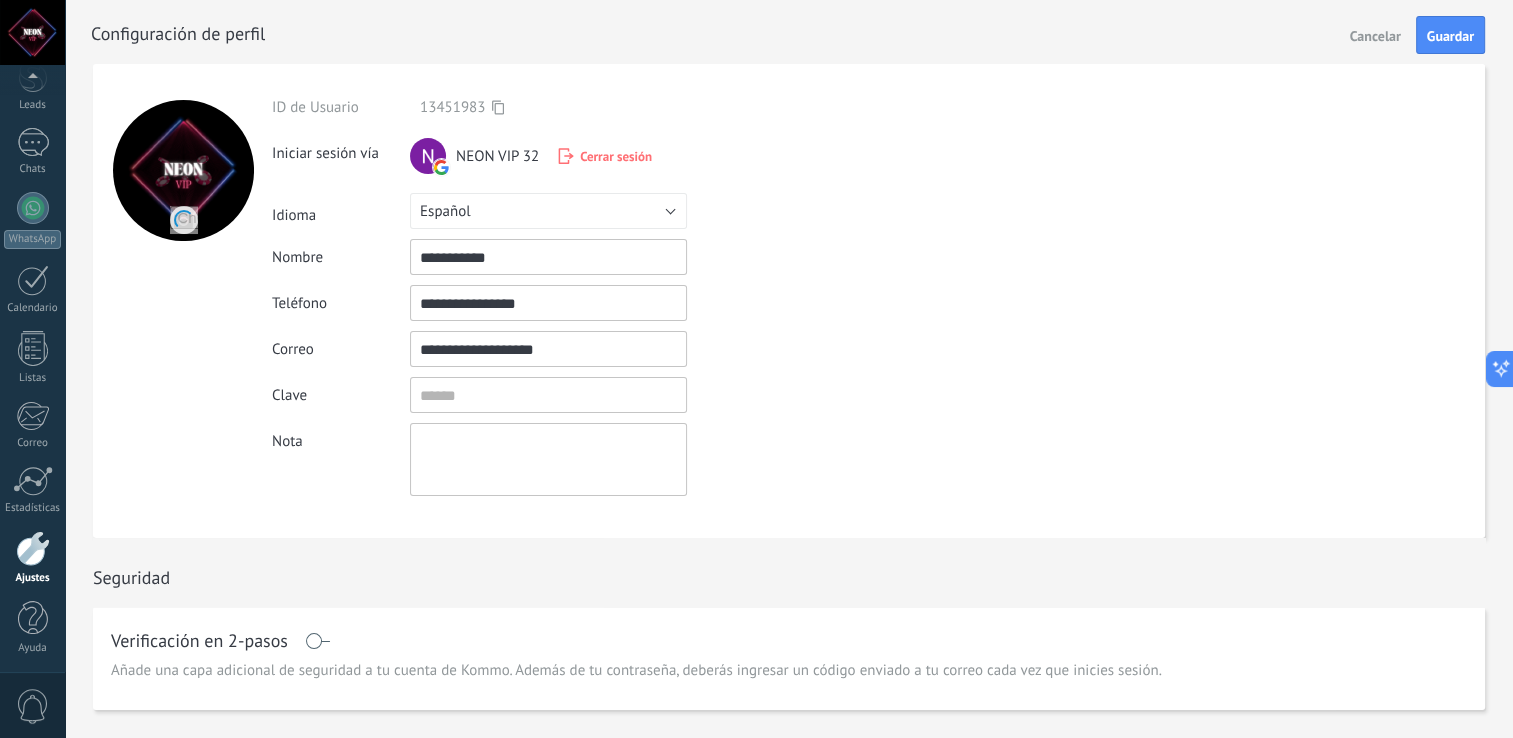 scroll, scrollTop: 0, scrollLeft: 0, axis: both 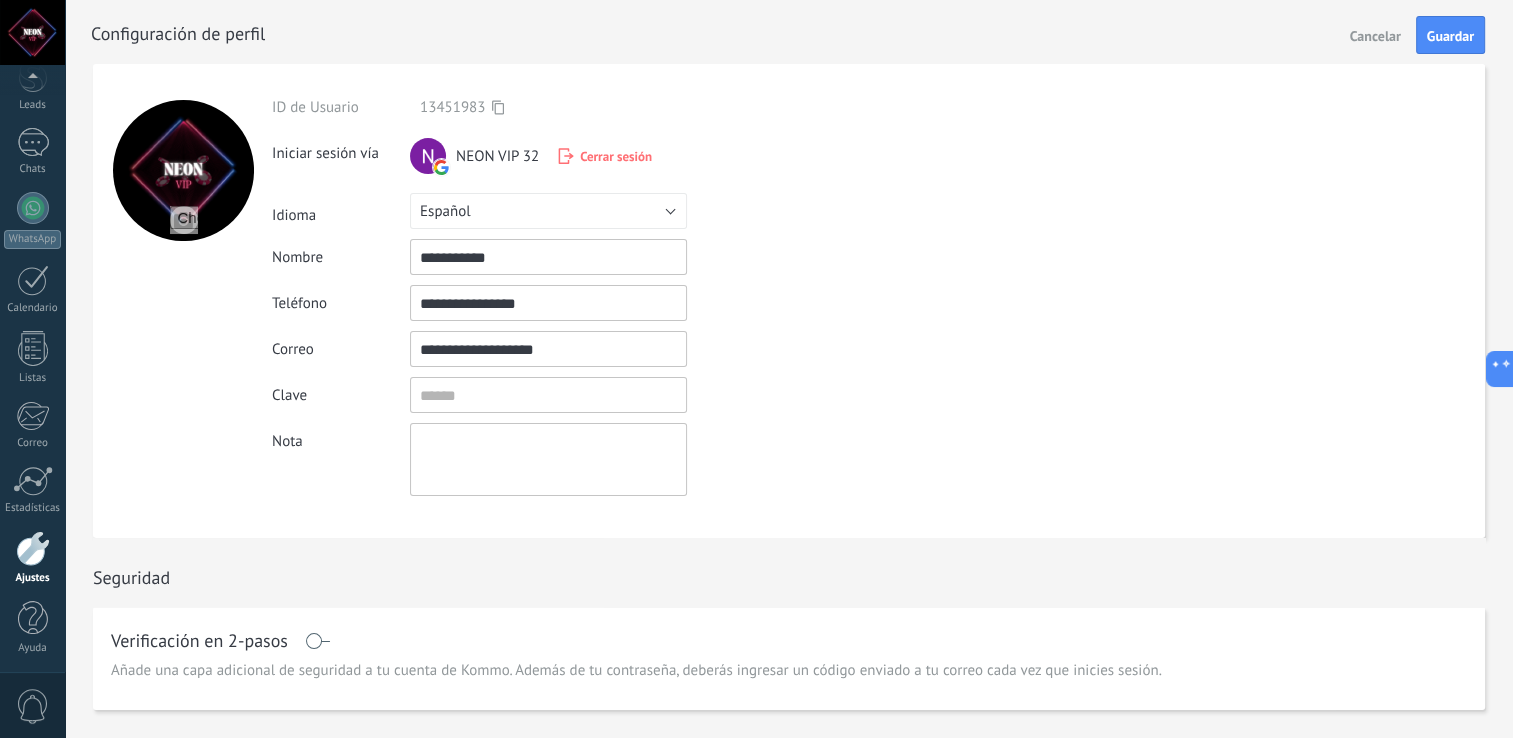 click at bounding box center [182, 301] 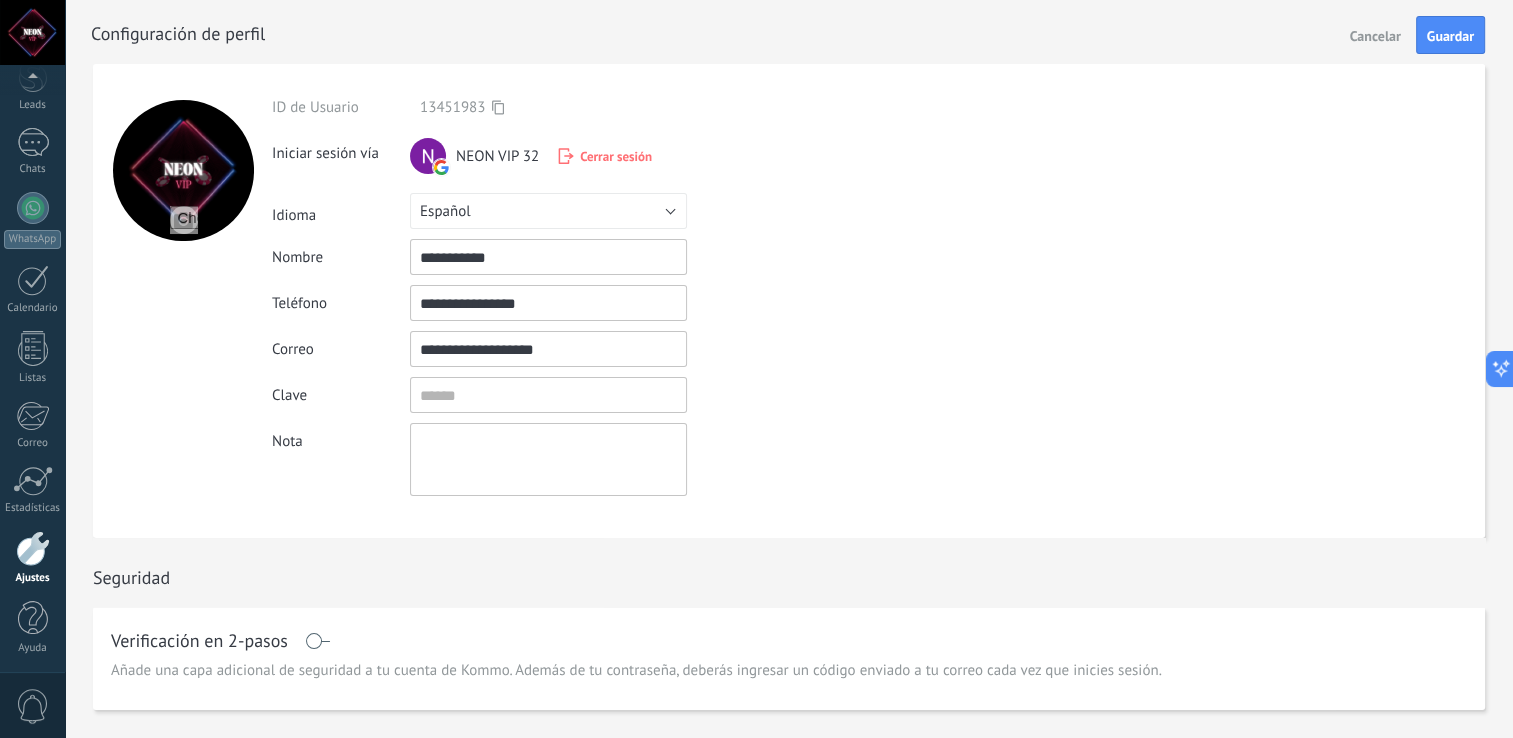 click on "**********" at bounding box center [548, 257] 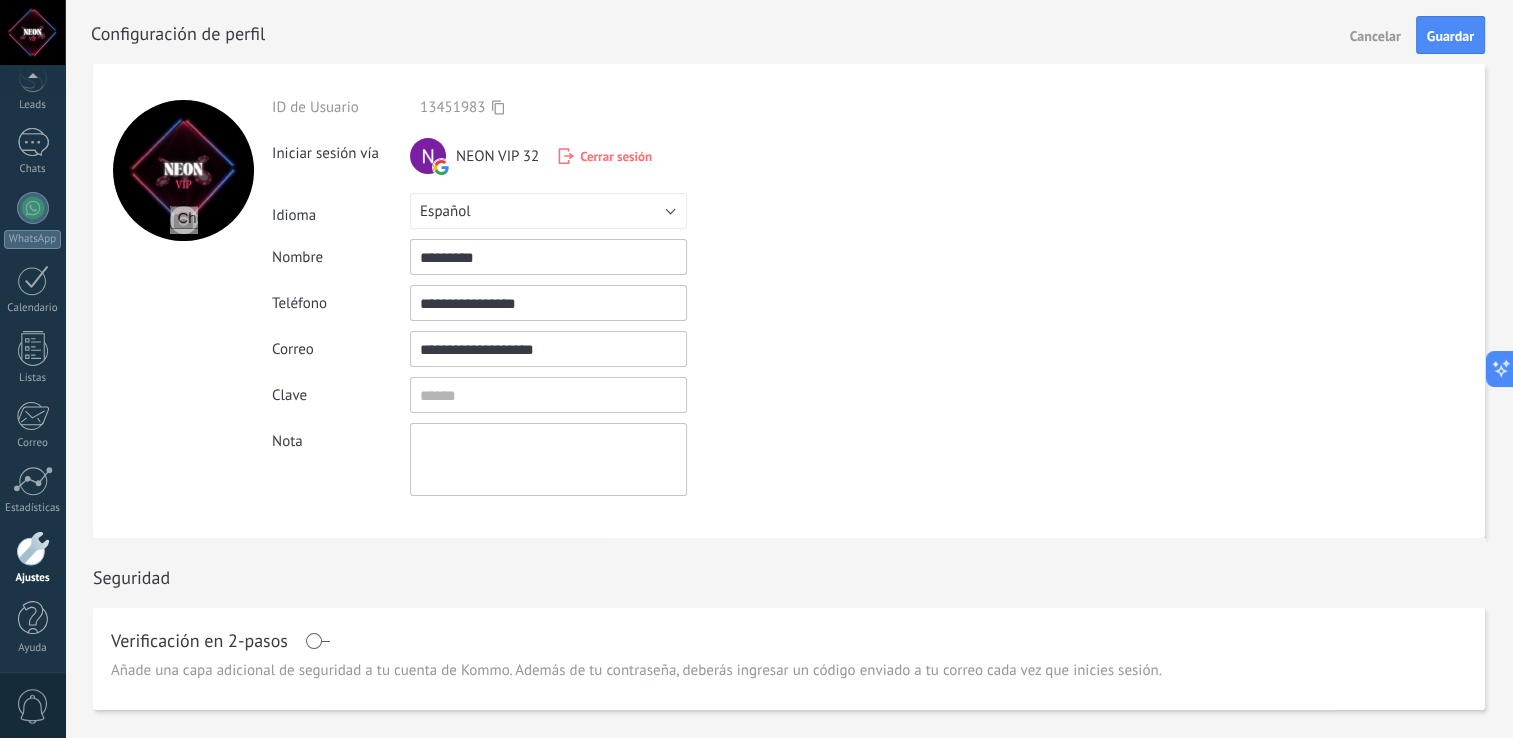 type on "********" 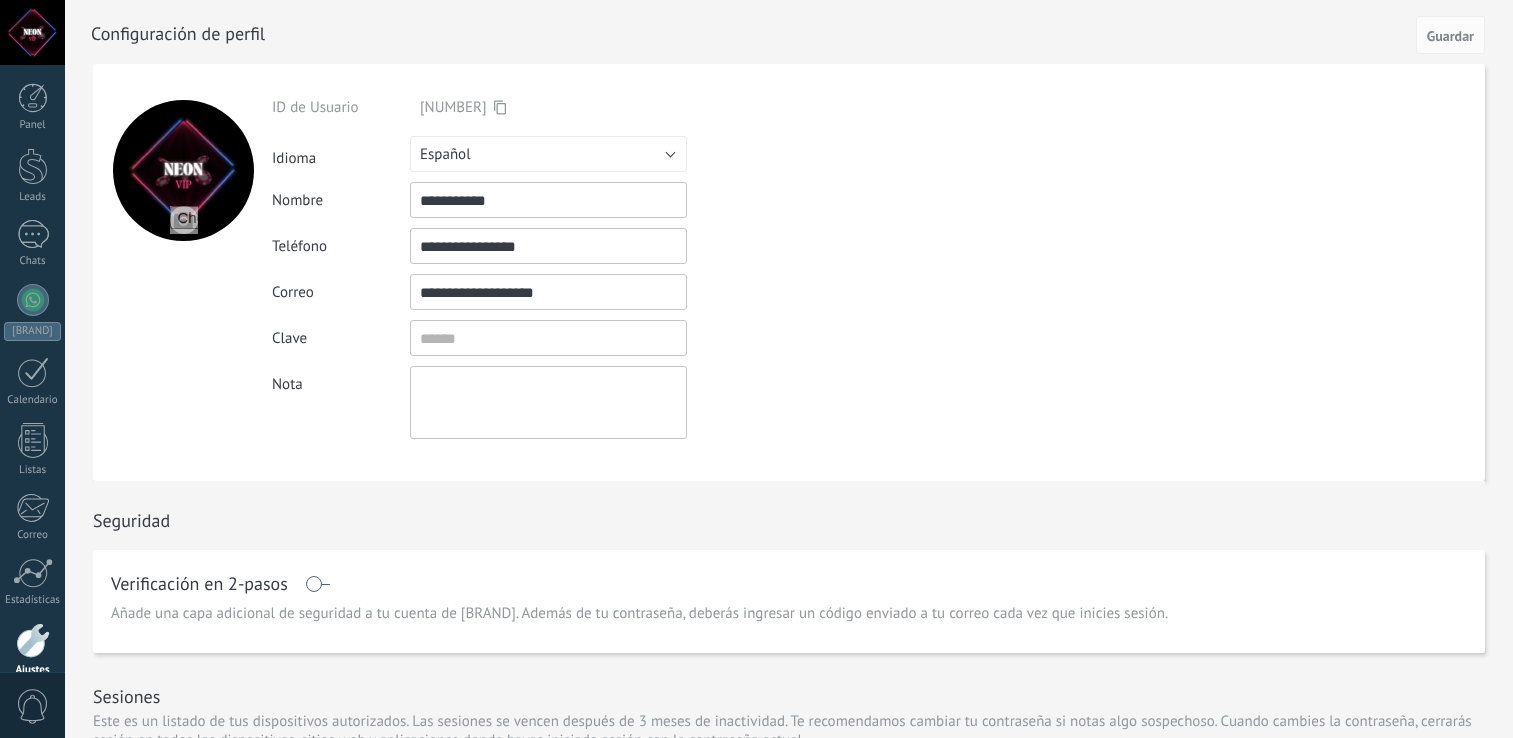 scroll, scrollTop: 0, scrollLeft: 0, axis: both 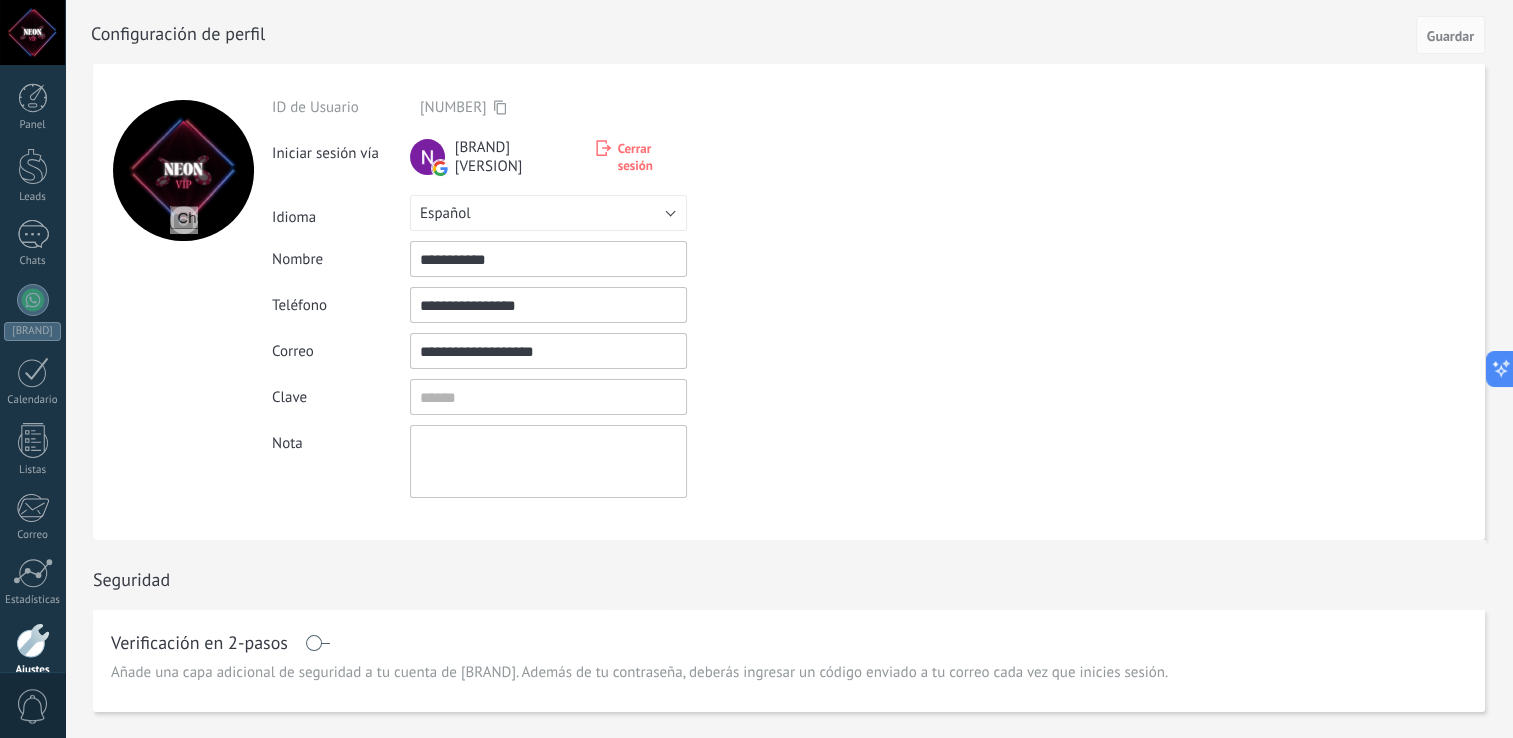 click on "**********" at bounding box center (548, 259) 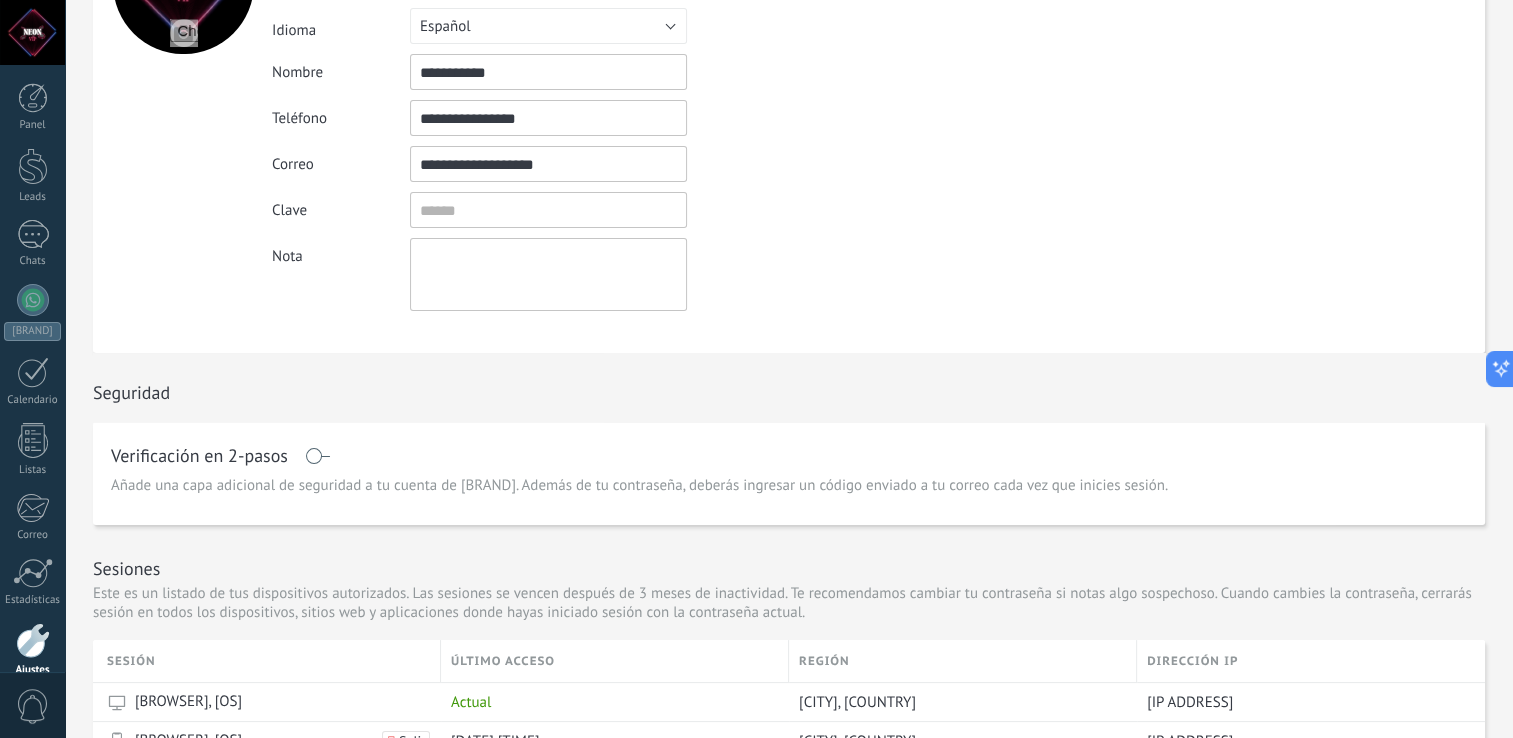 scroll, scrollTop: 0, scrollLeft: 0, axis: both 